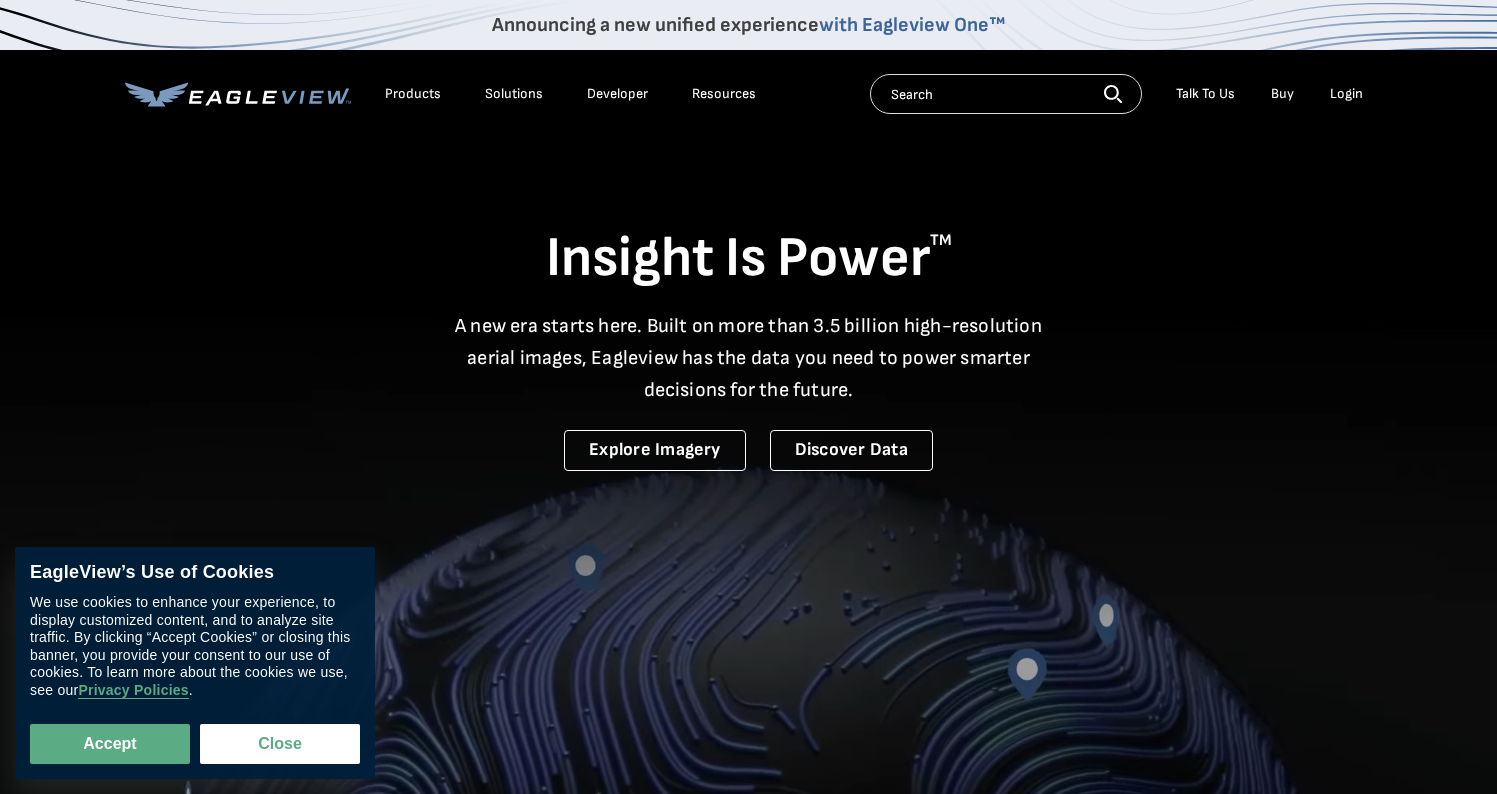 click on "Login" at bounding box center (1346, 94) 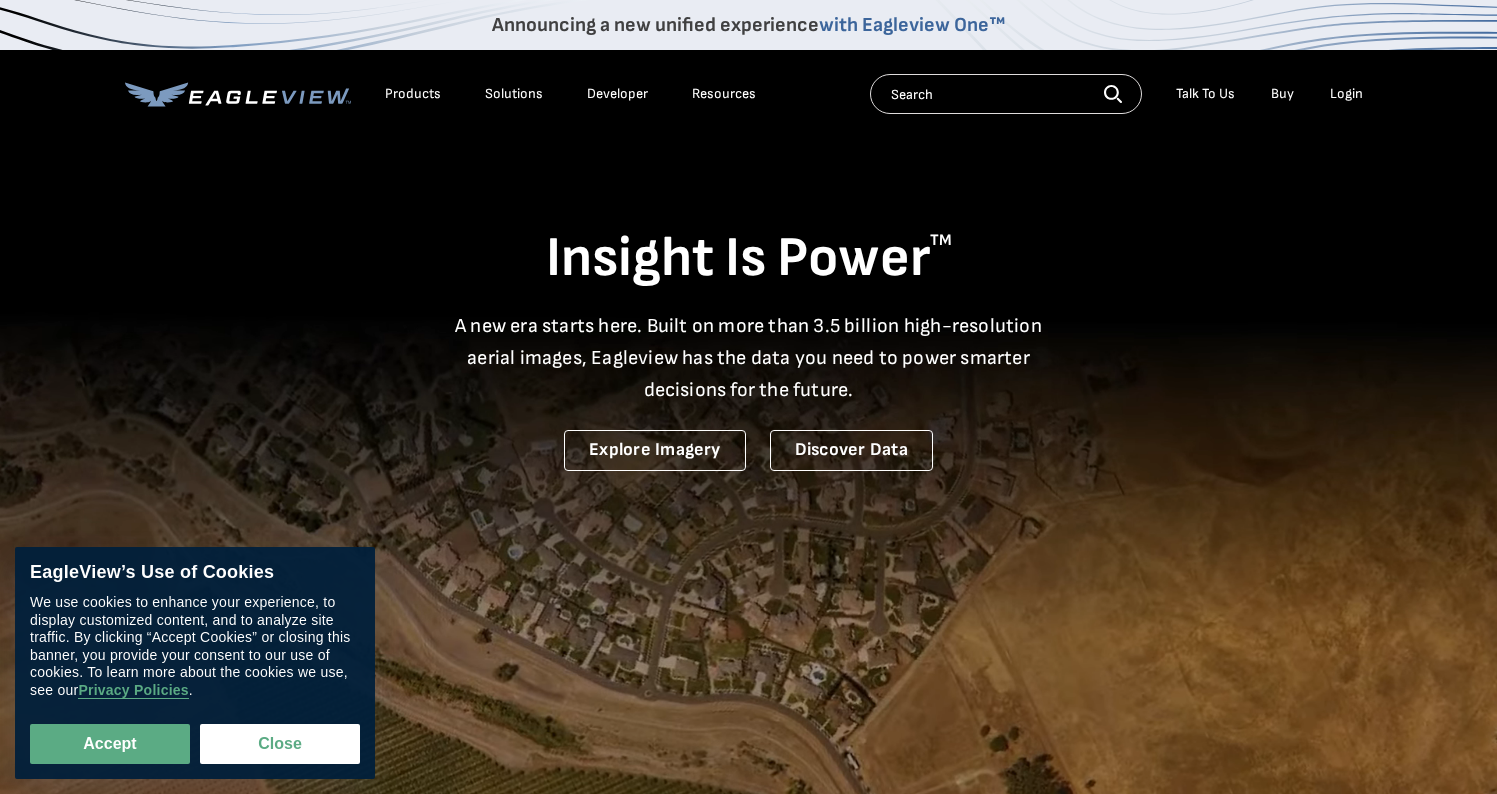 scroll, scrollTop: 0, scrollLeft: 0, axis: both 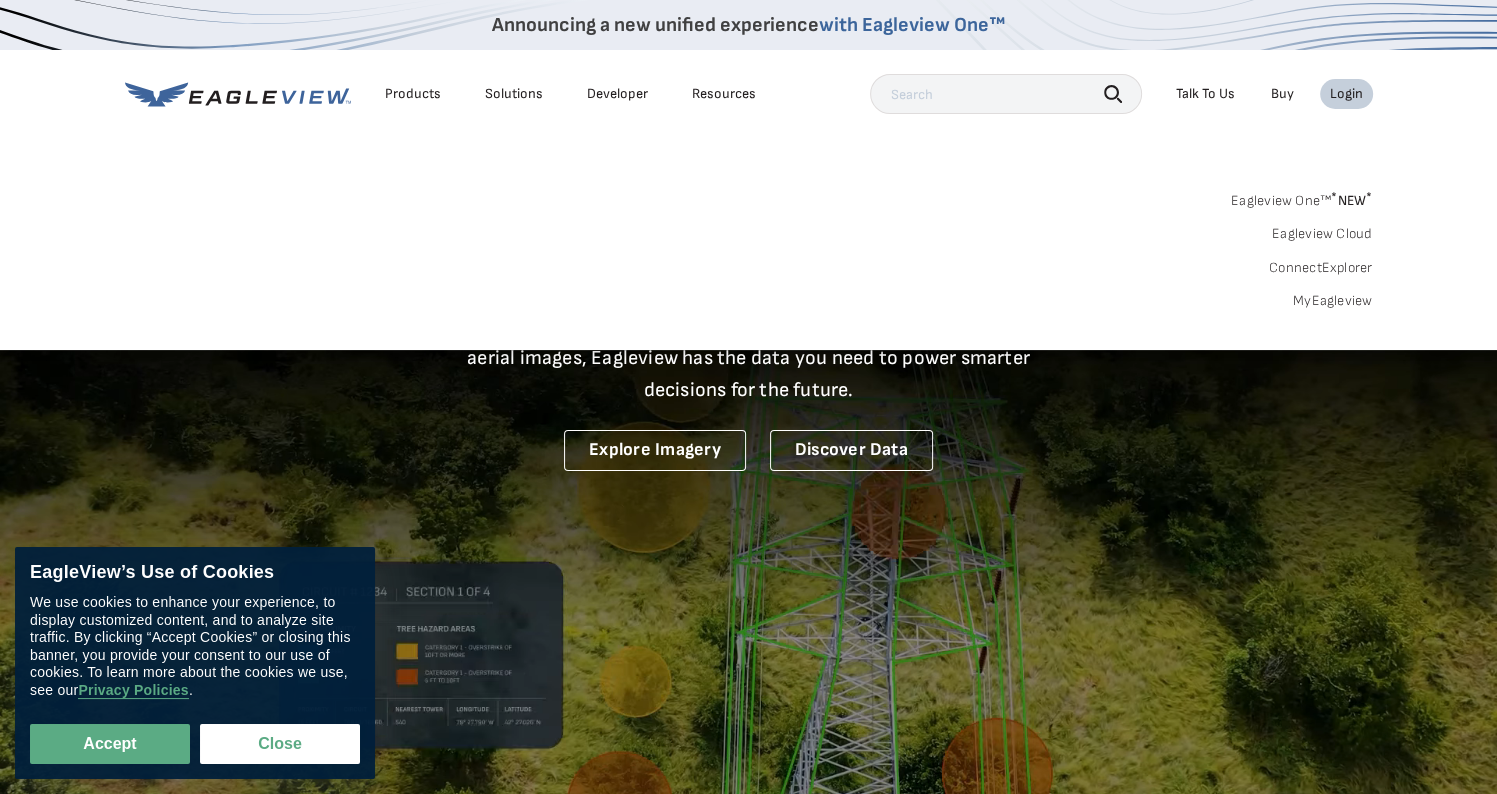 click on "MyEagleview" at bounding box center (1333, 301) 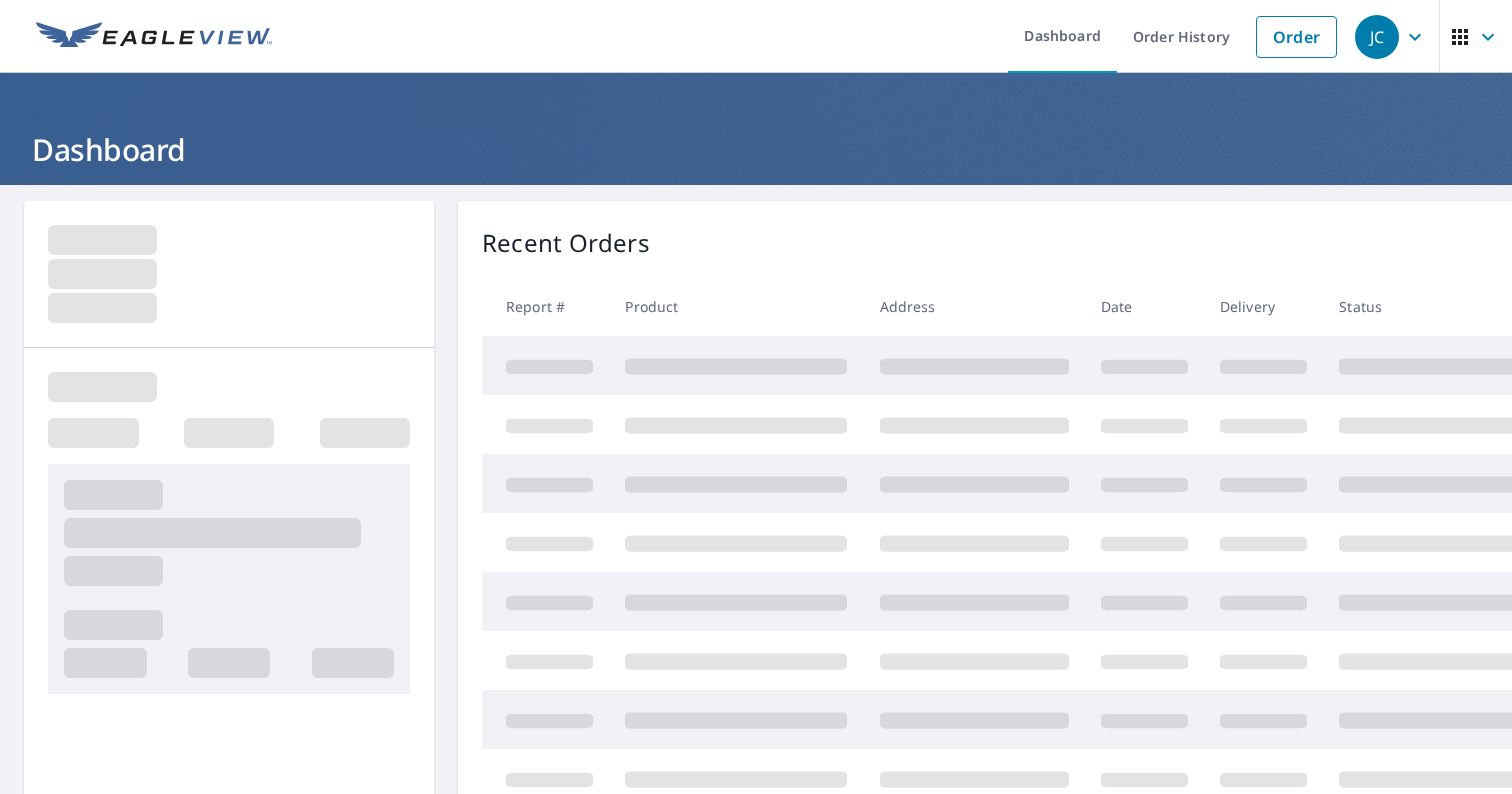 scroll, scrollTop: 0, scrollLeft: 0, axis: both 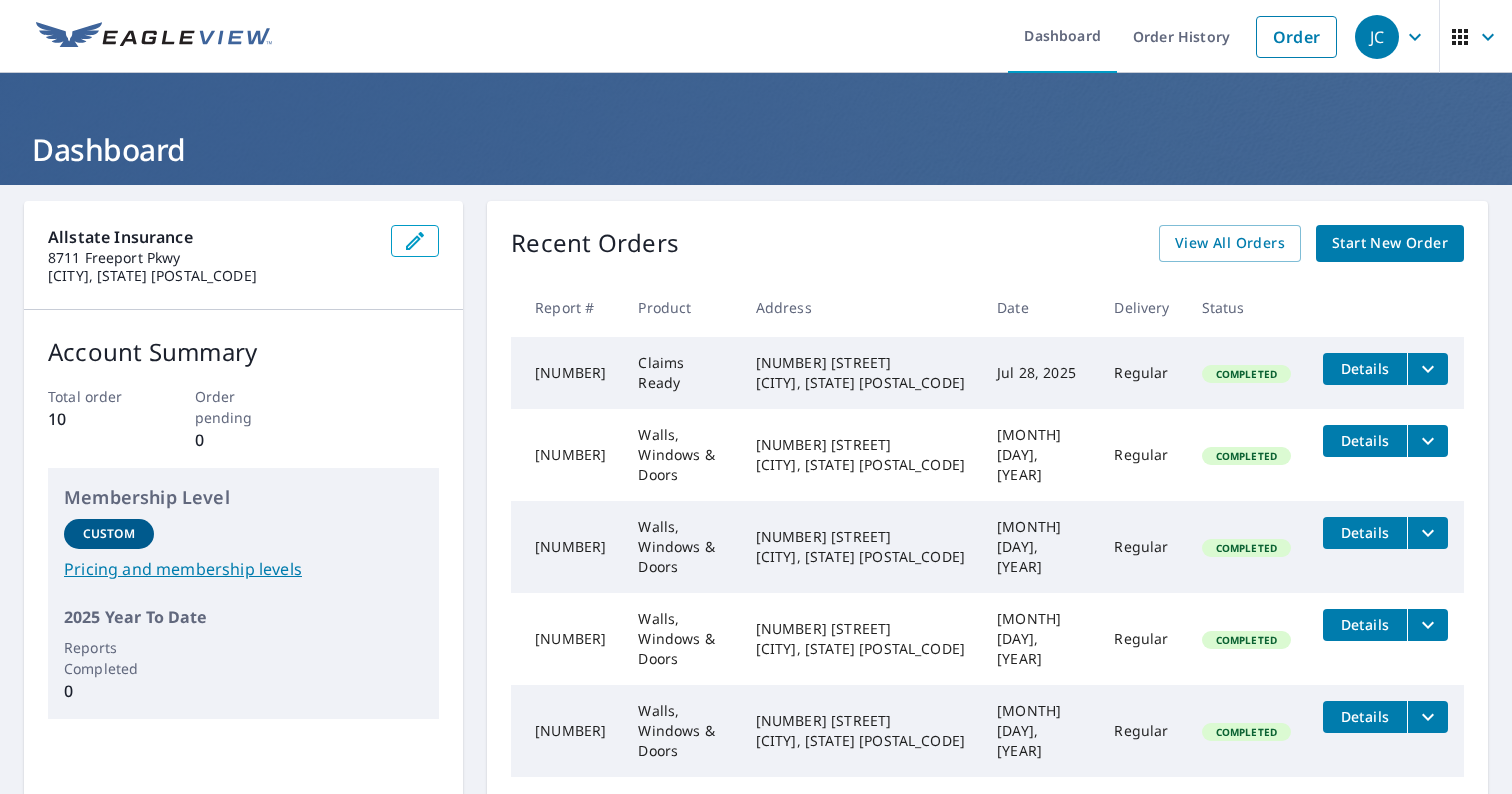 click on "Start New Order" at bounding box center (1390, 243) 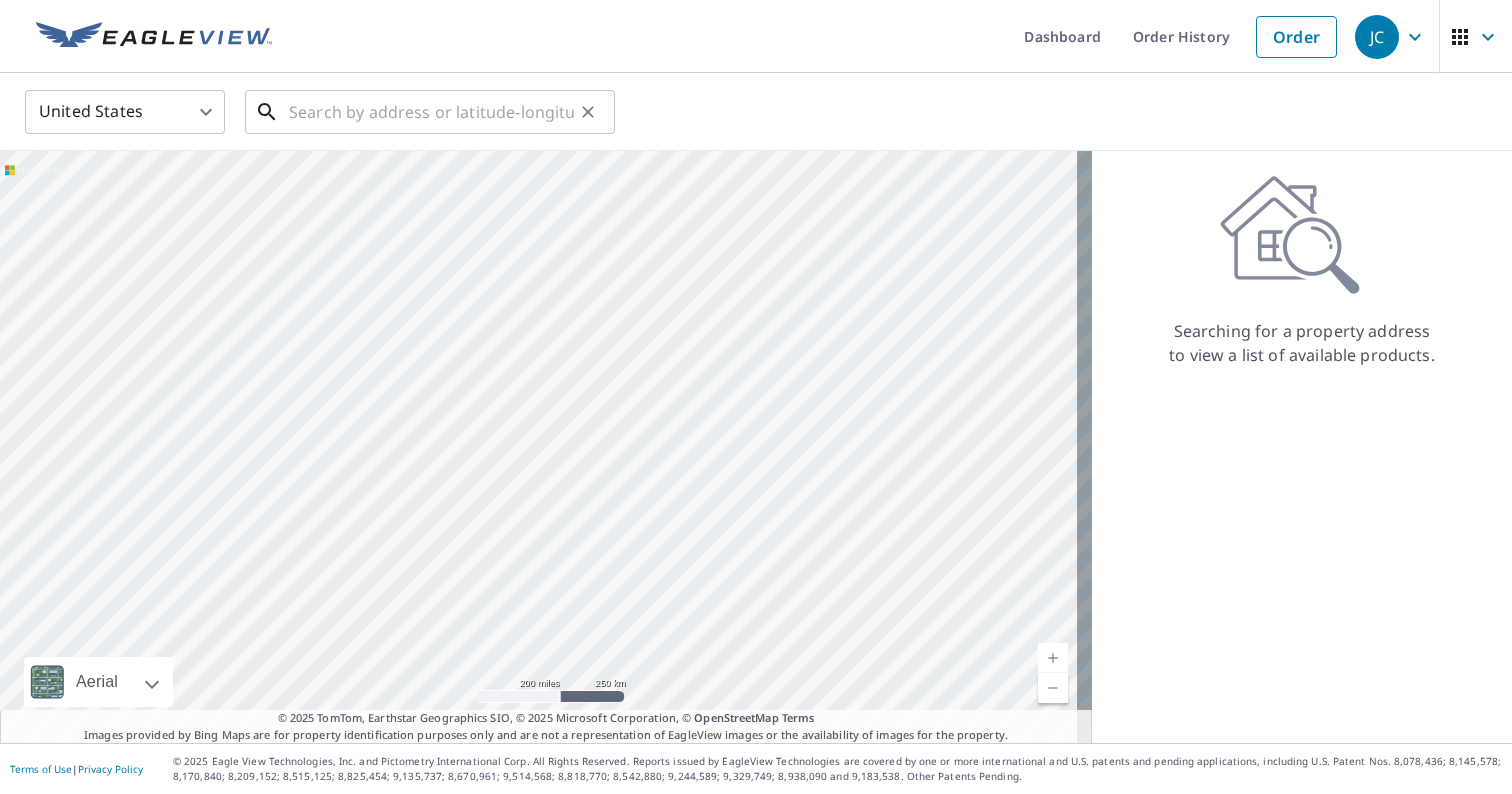 click at bounding box center (431, 112) 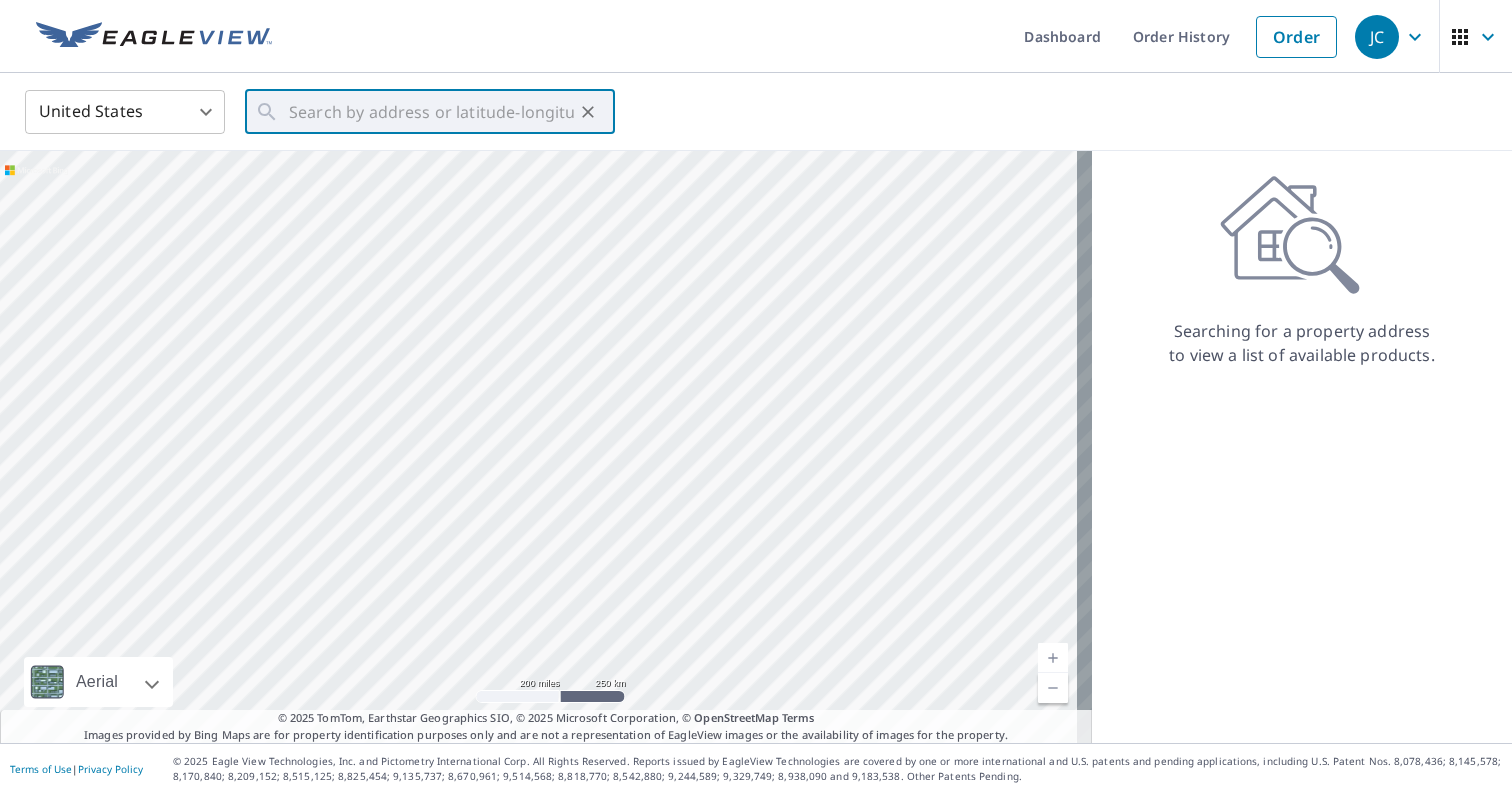 drag, startPoint x: 125, startPoint y: 63, endPoint x: 157, endPoint y: 71, distance: 32.984844 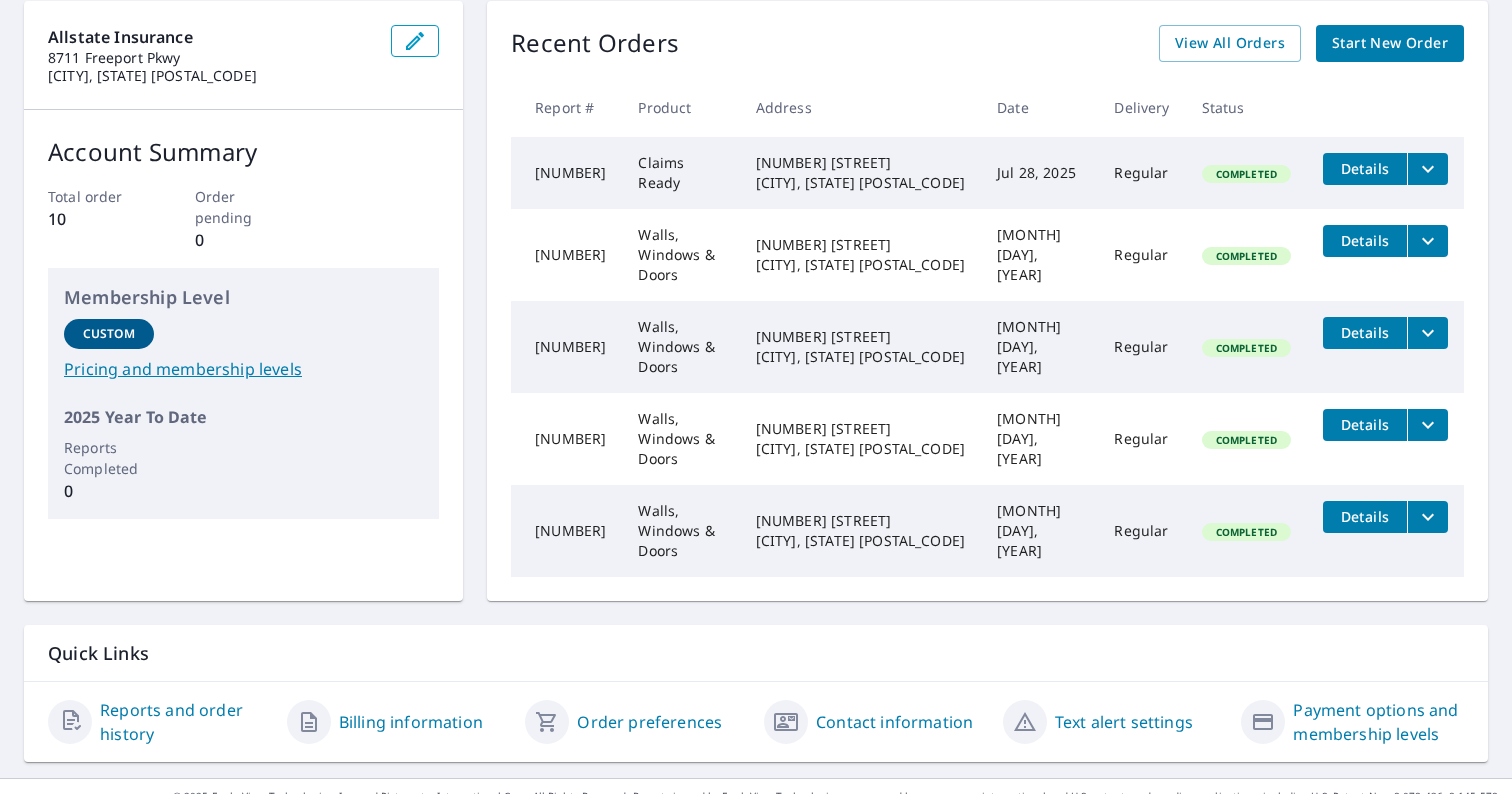 scroll, scrollTop: 0, scrollLeft: 0, axis: both 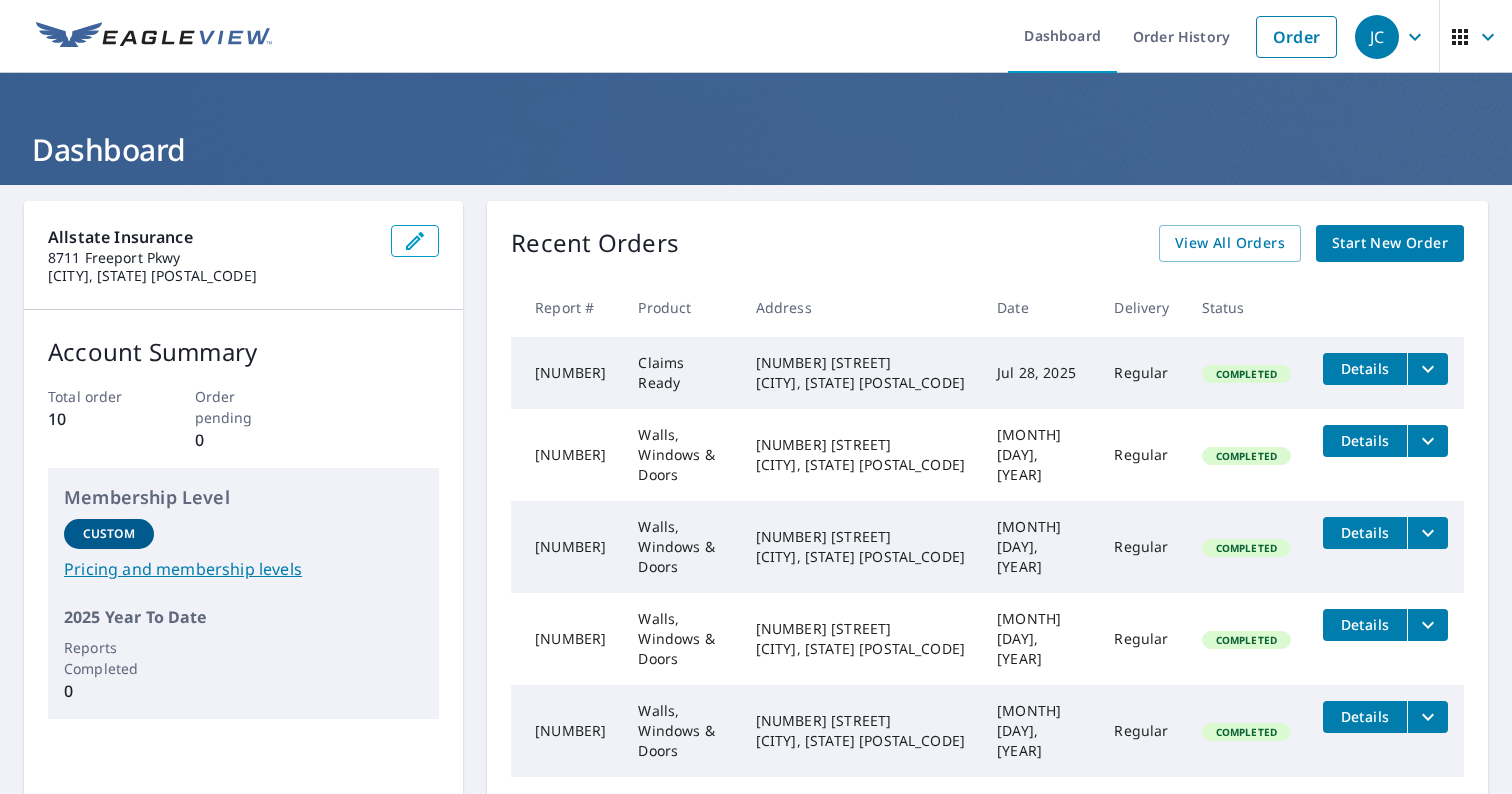 click on "Start New Order" at bounding box center [1390, 243] 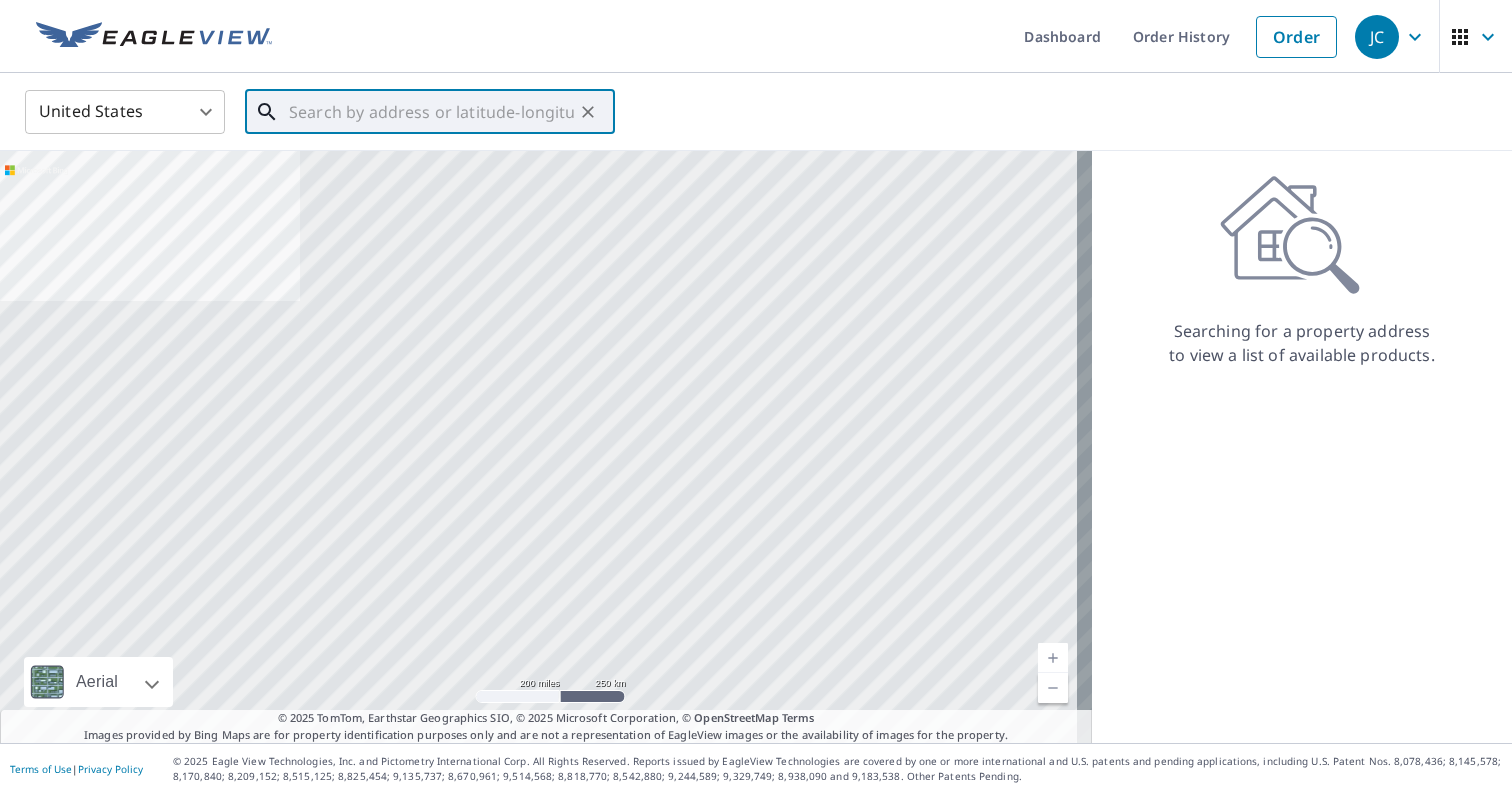 click at bounding box center [431, 112] 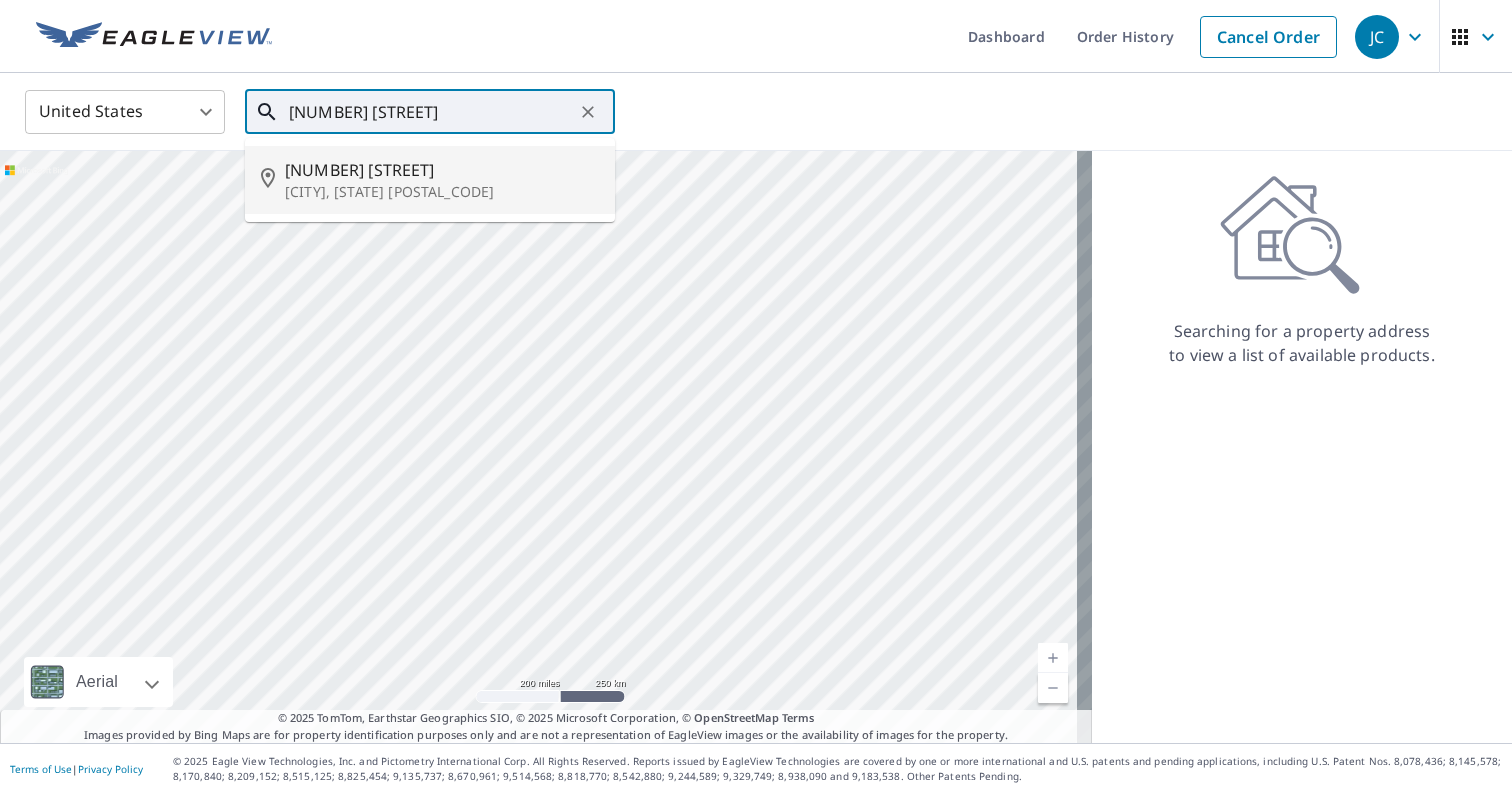 click on "Markham, IL 60428" at bounding box center (442, 192) 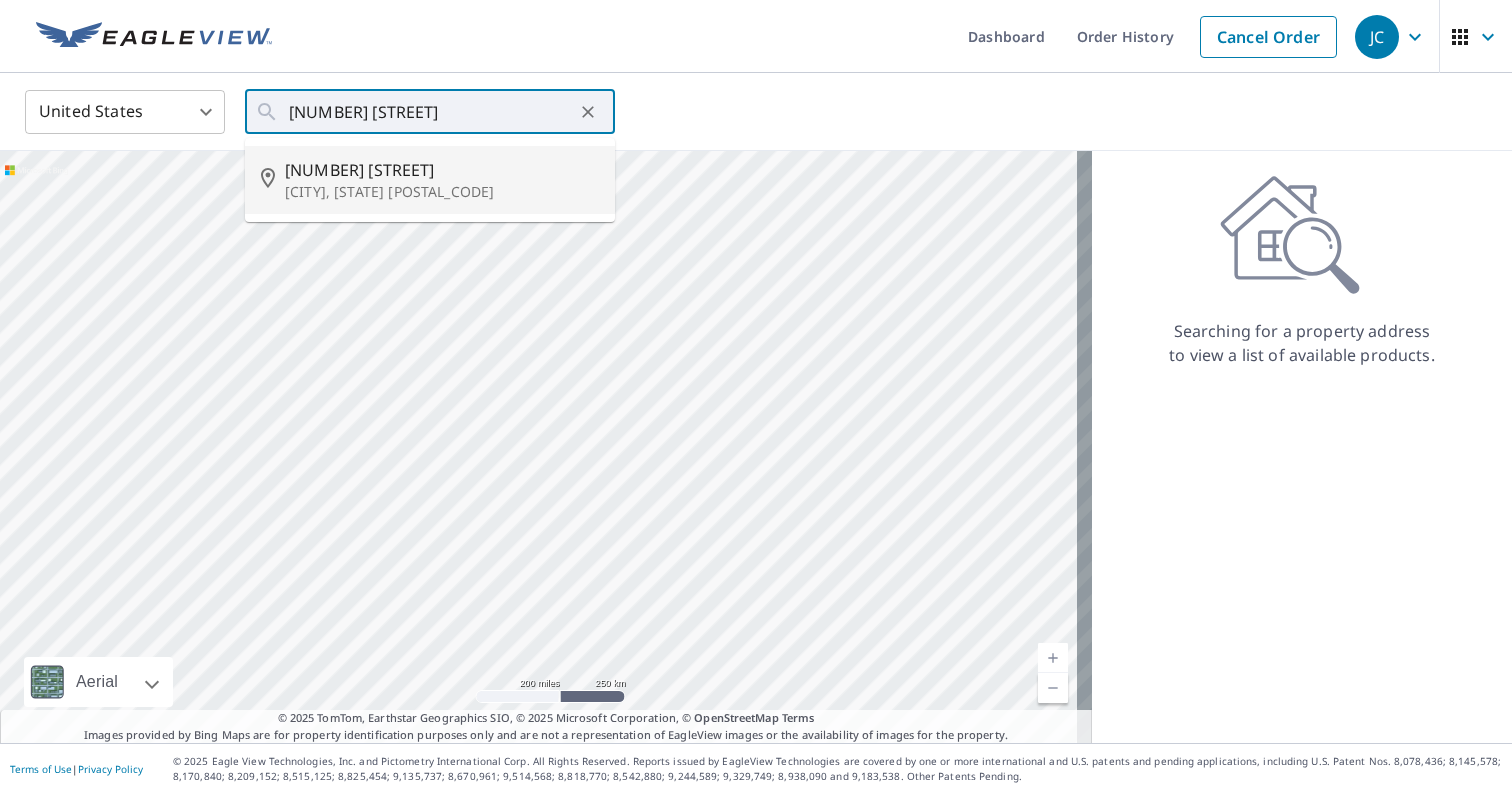 type on "3726 Arthur Ter Markham, IL 60428" 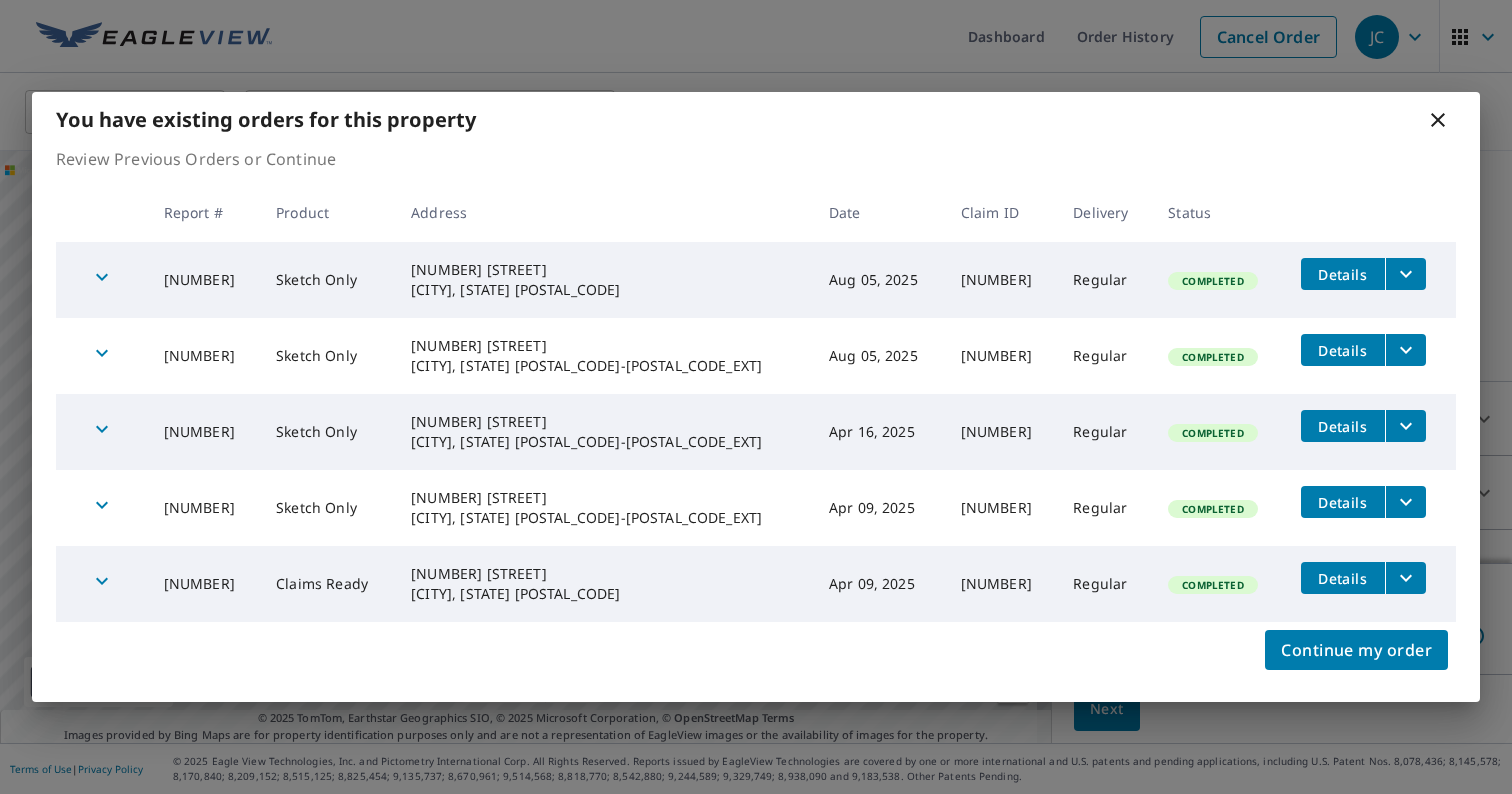click 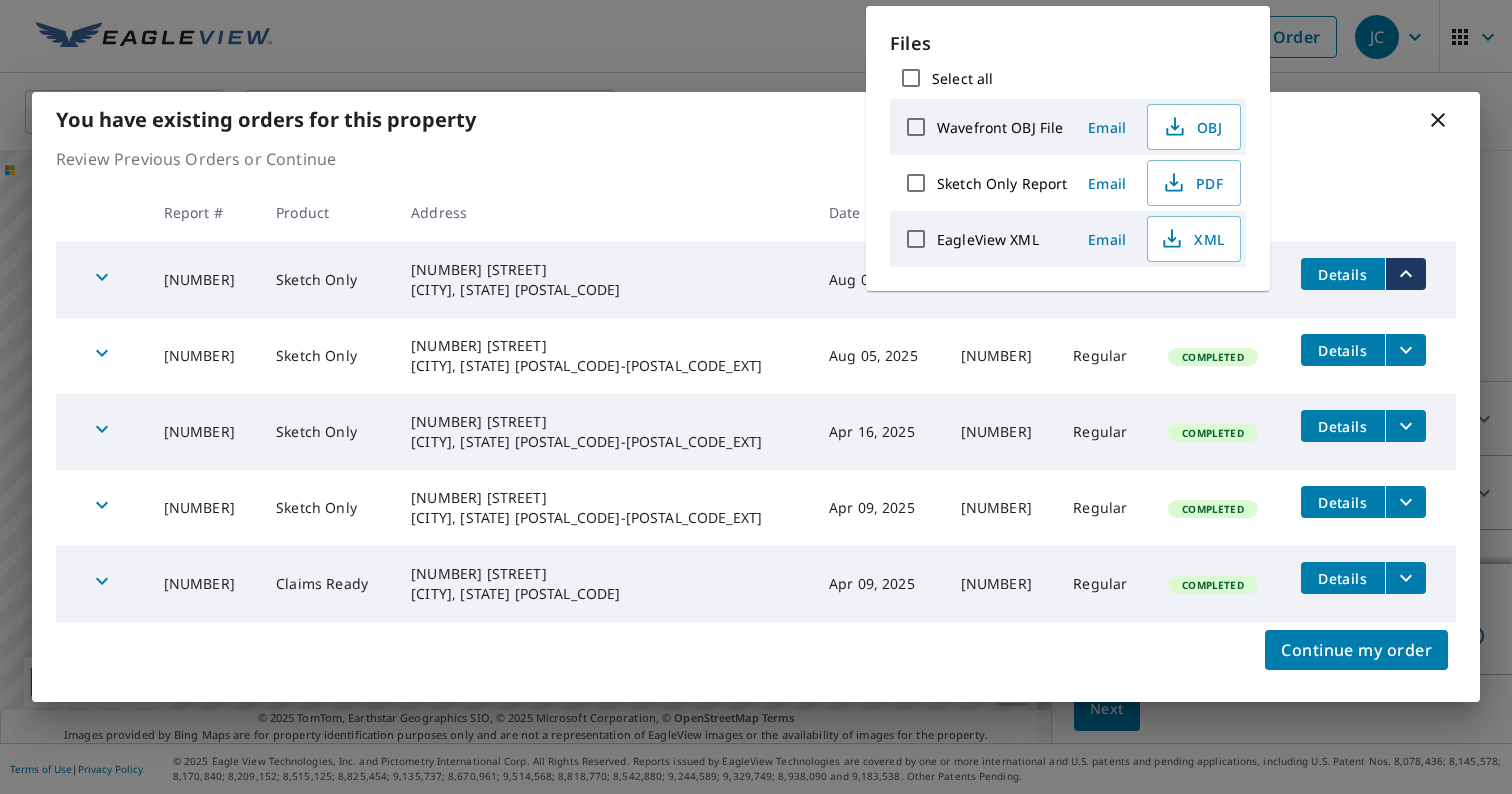 click 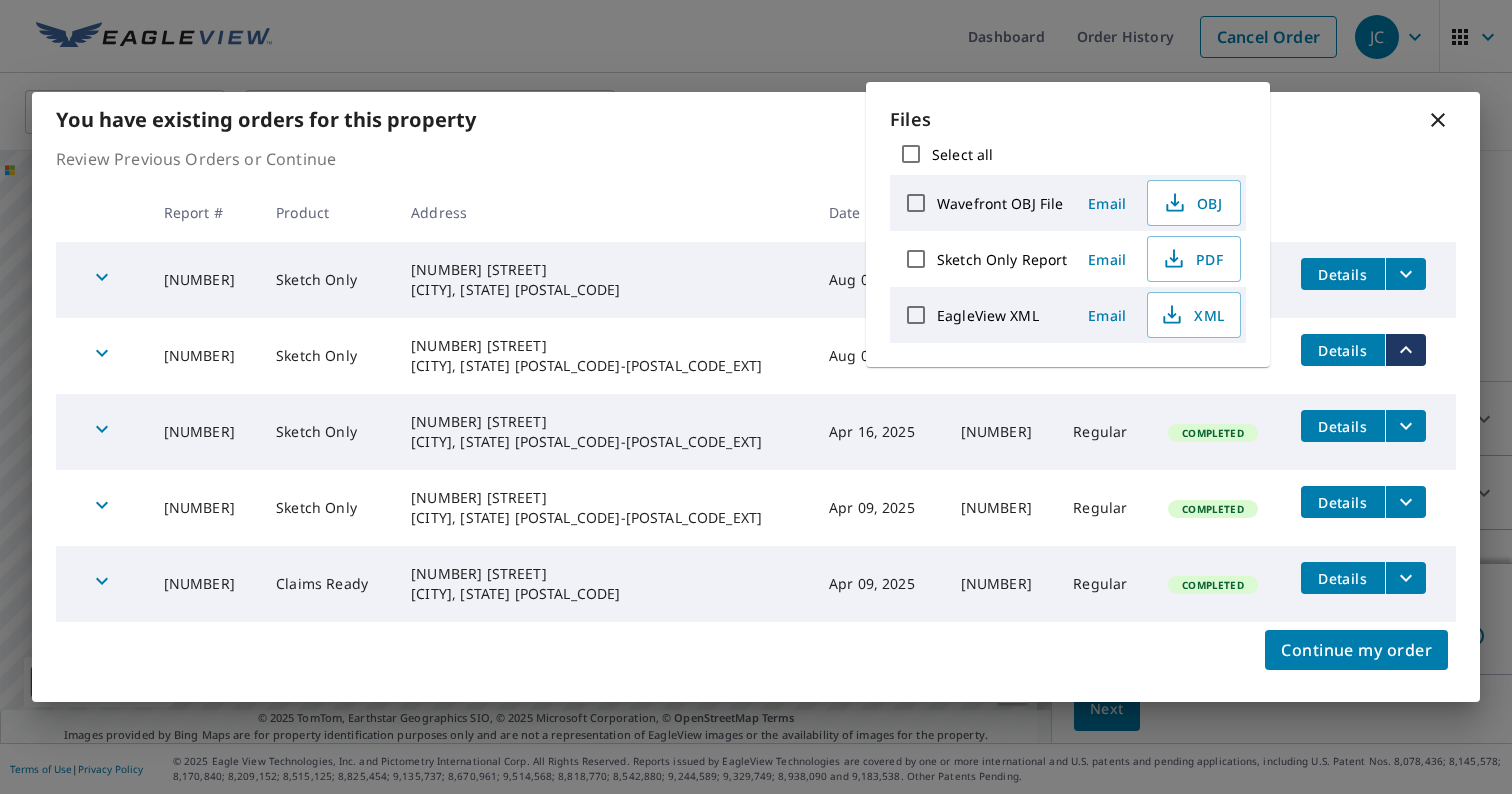 click 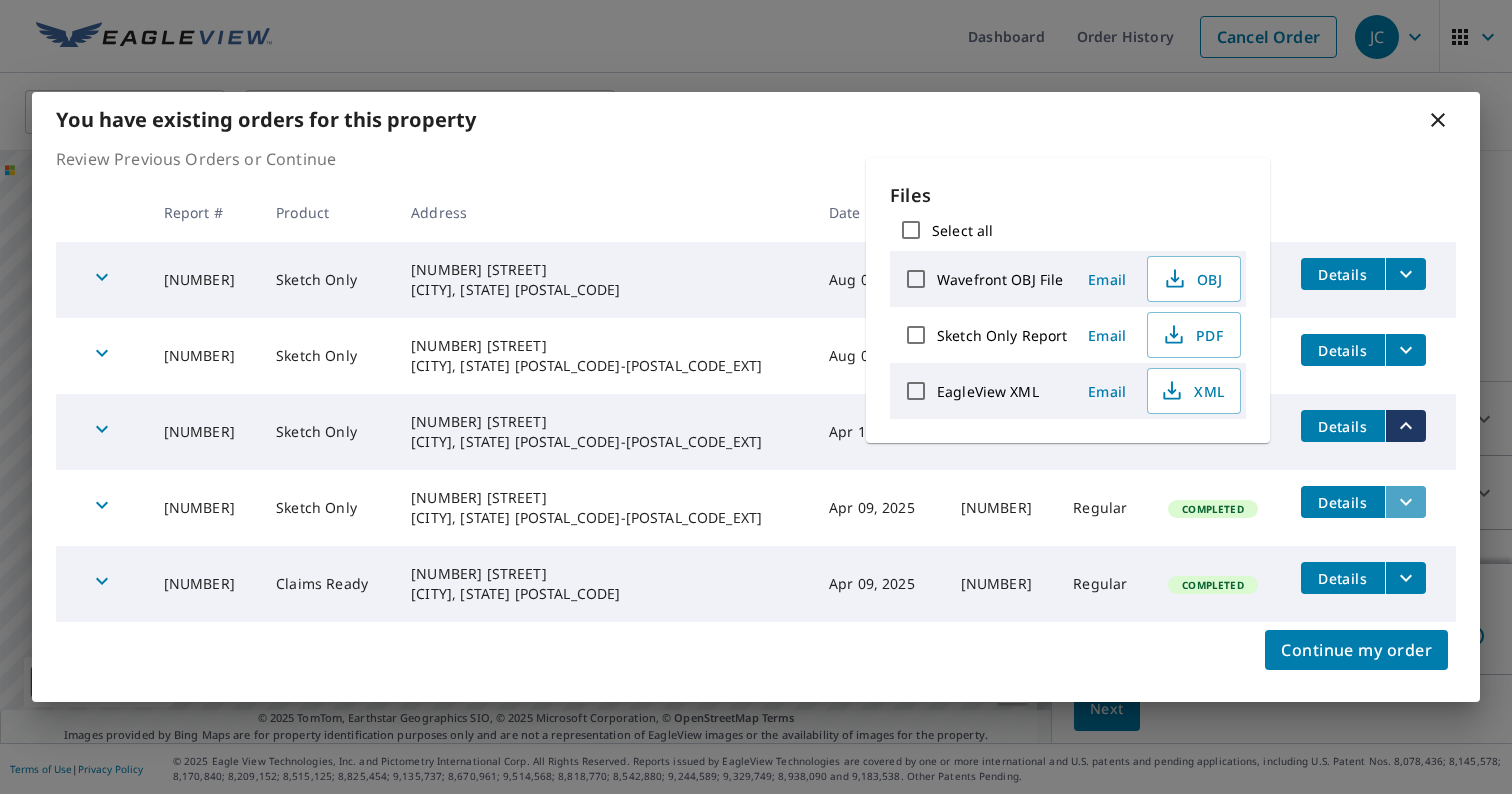 click 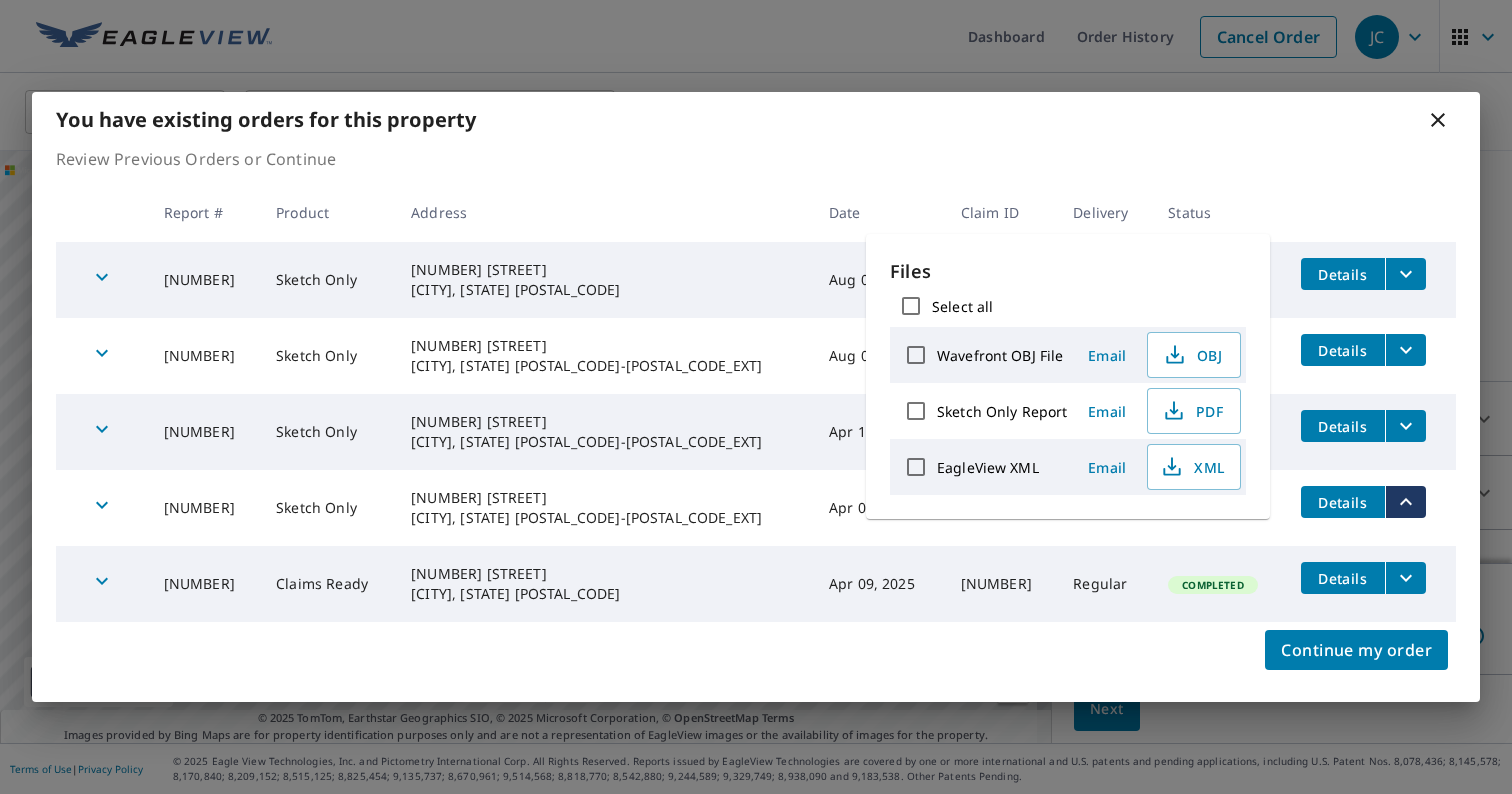 click 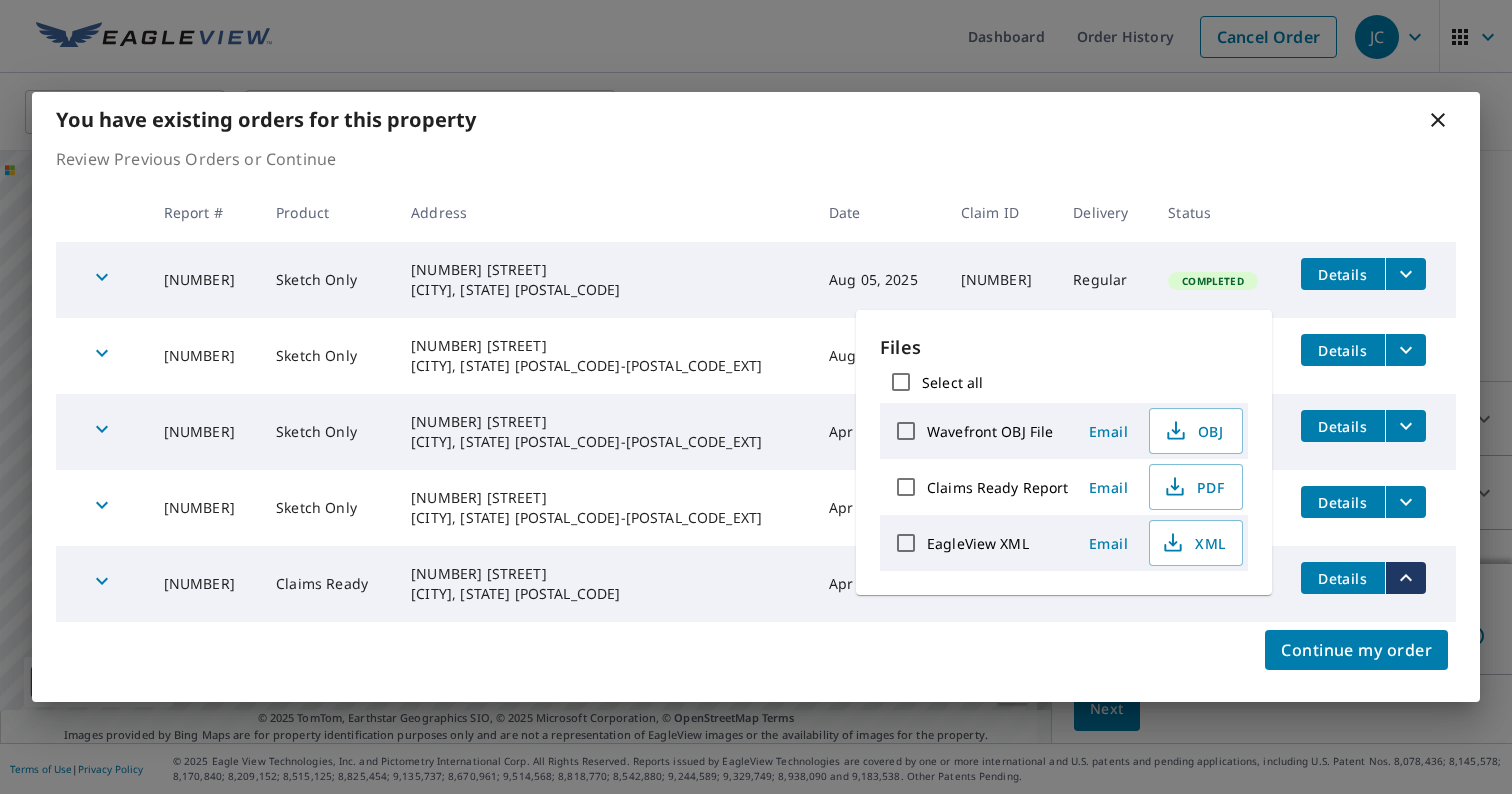 click at bounding box center [1405, 502] 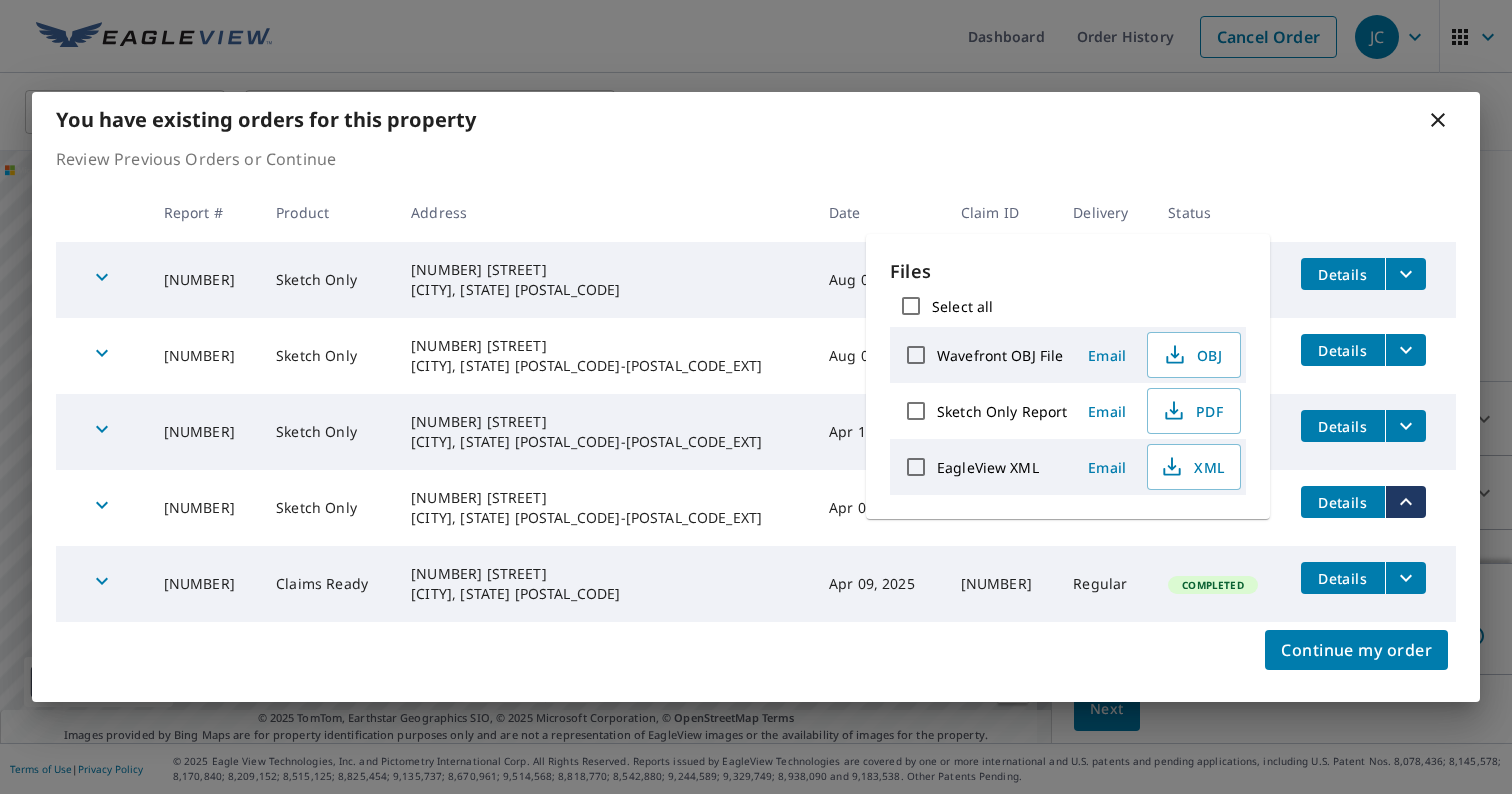 click on "Review Previous Orders or Continue" at bounding box center (756, 159) 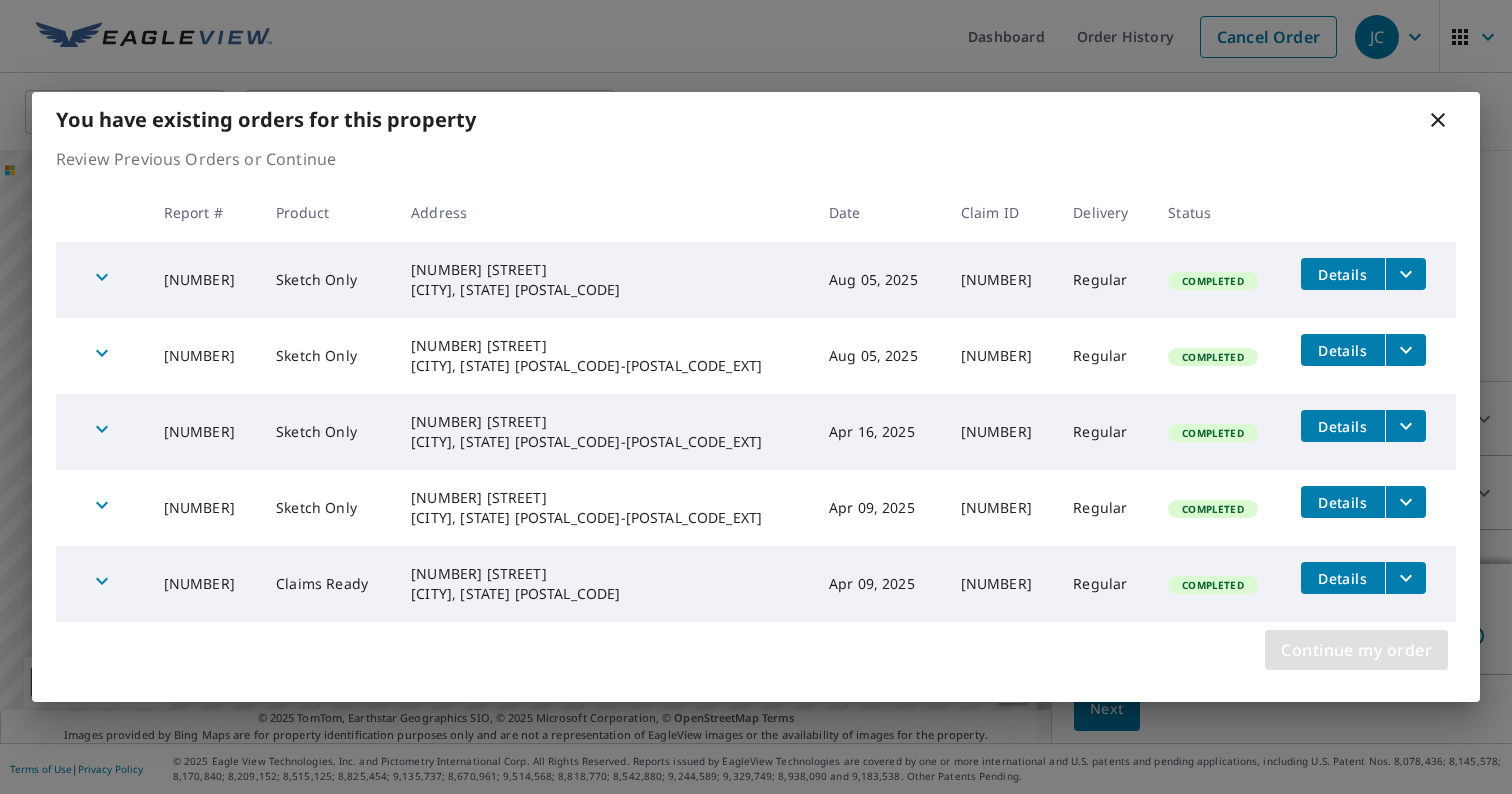 click on "Continue my order" at bounding box center [1356, 650] 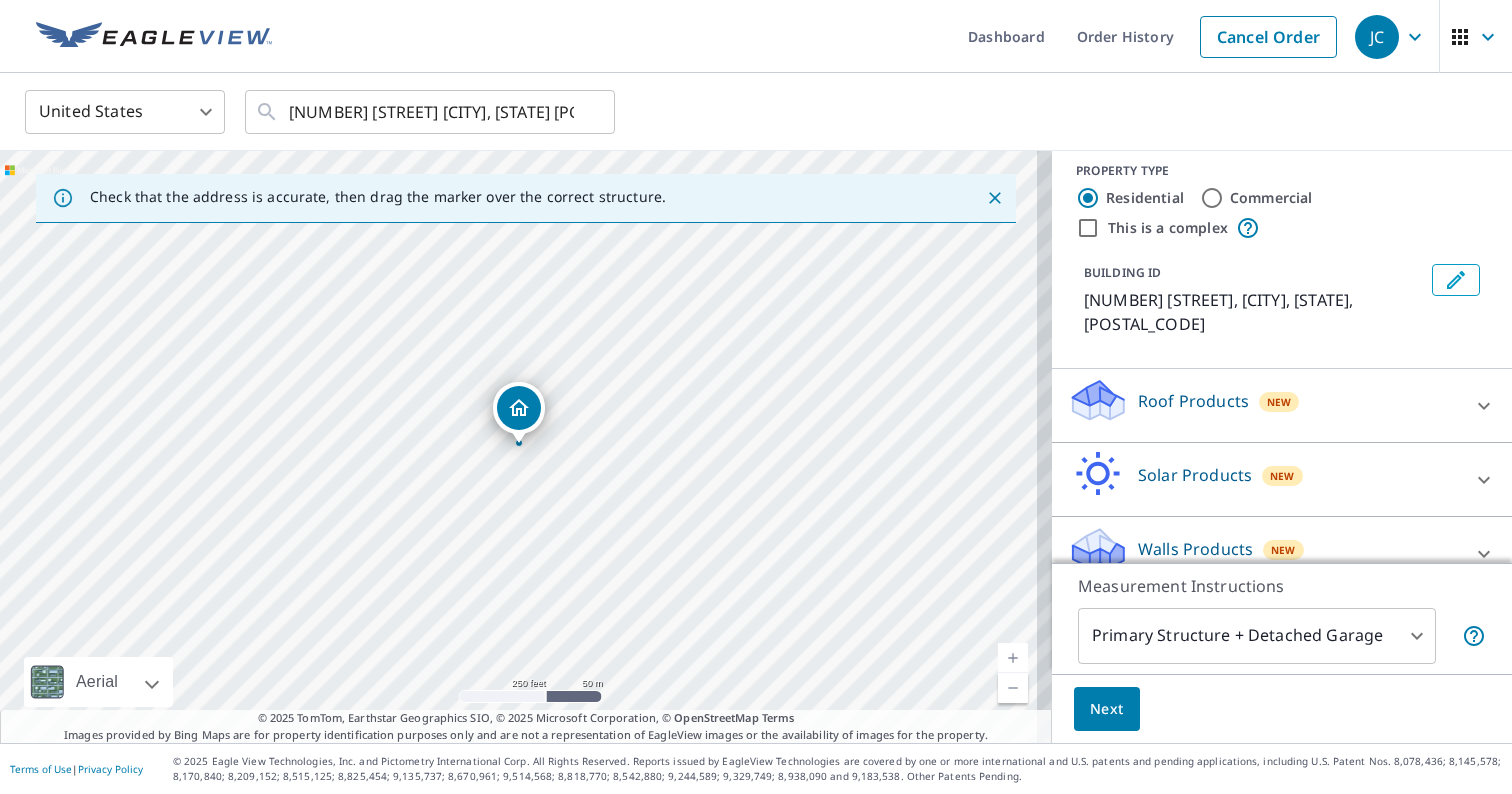 scroll, scrollTop: 16, scrollLeft: 0, axis: vertical 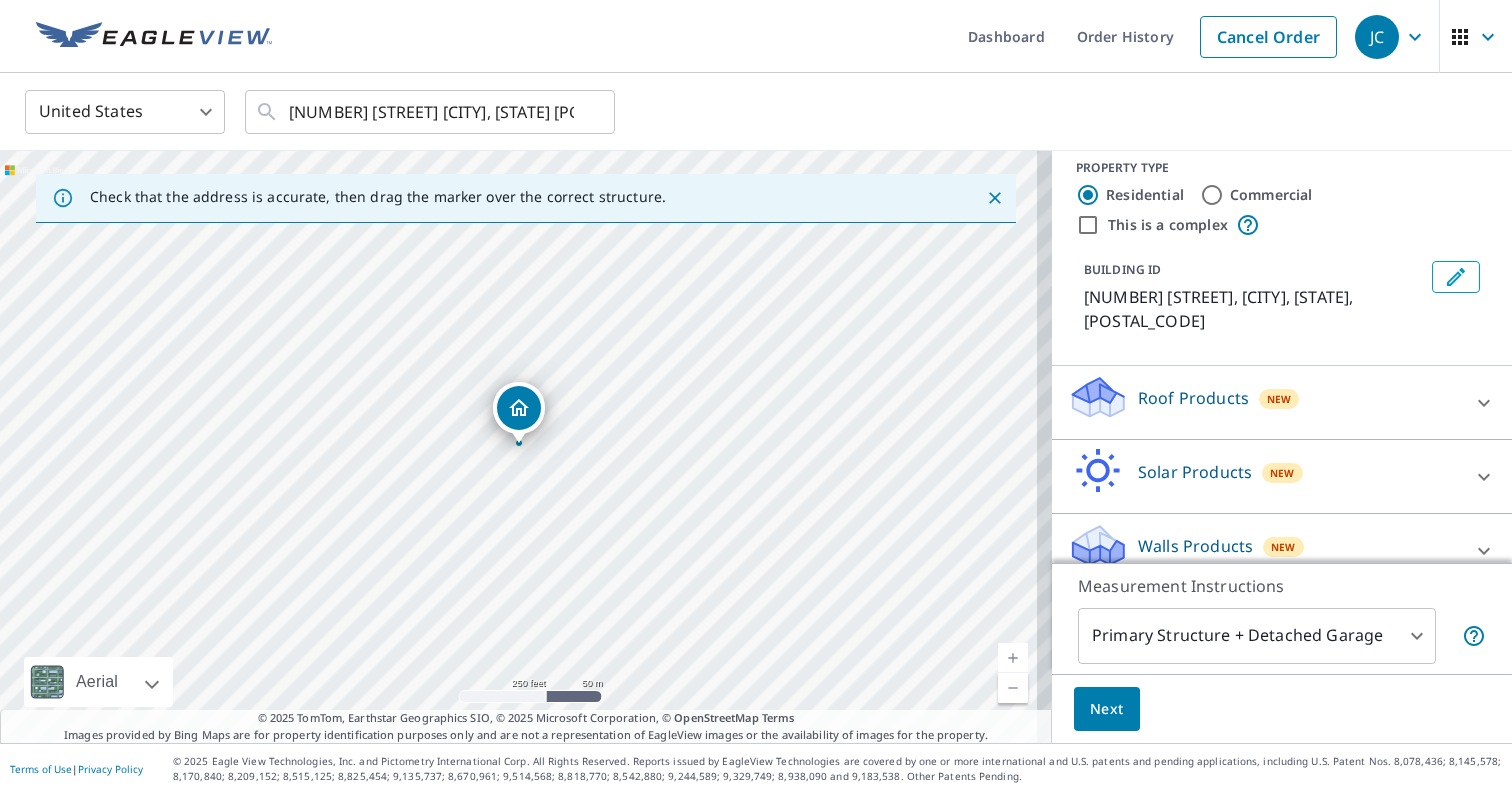 click 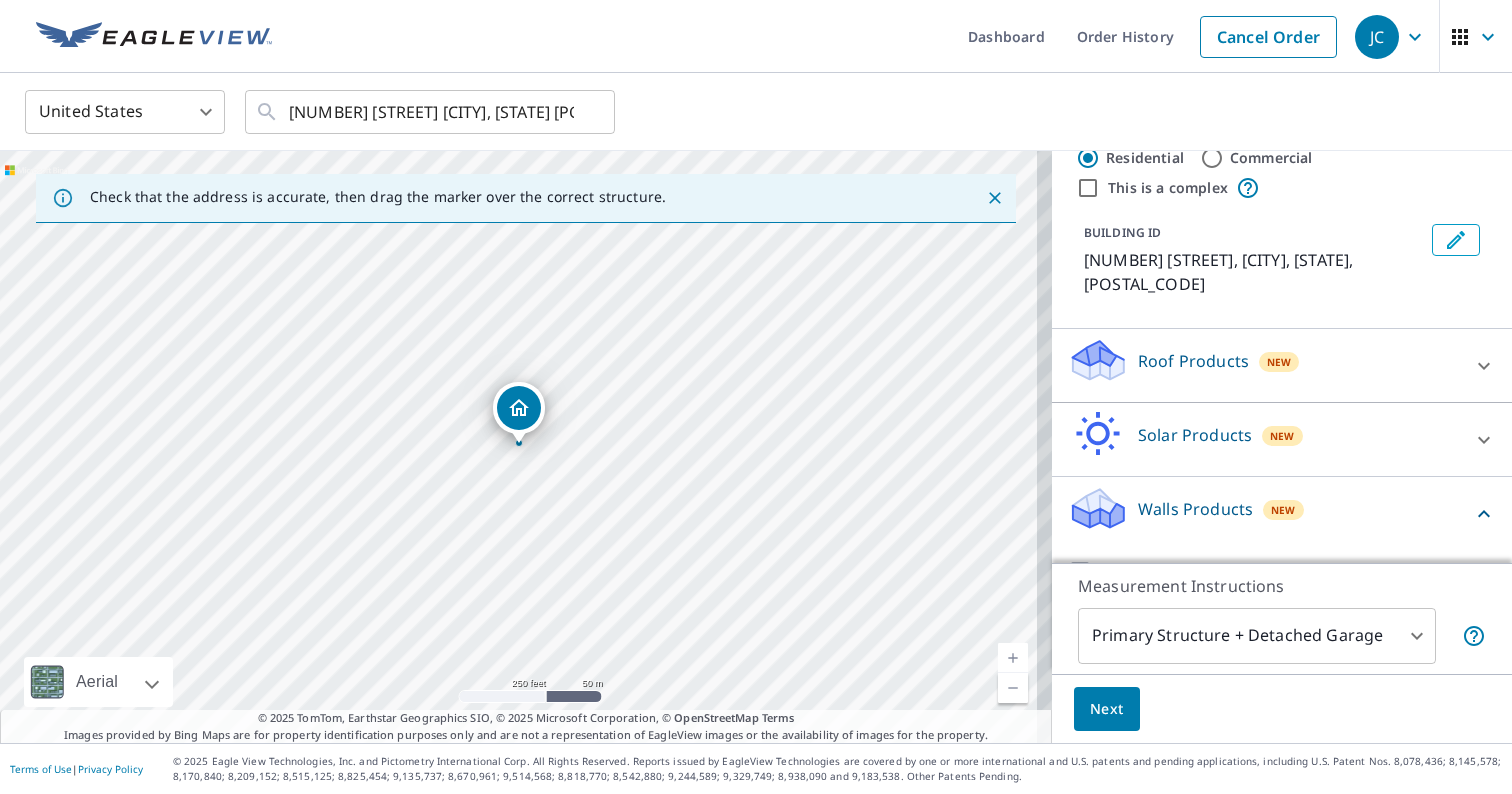 scroll, scrollTop: 72, scrollLeft: 0, axis: vertical 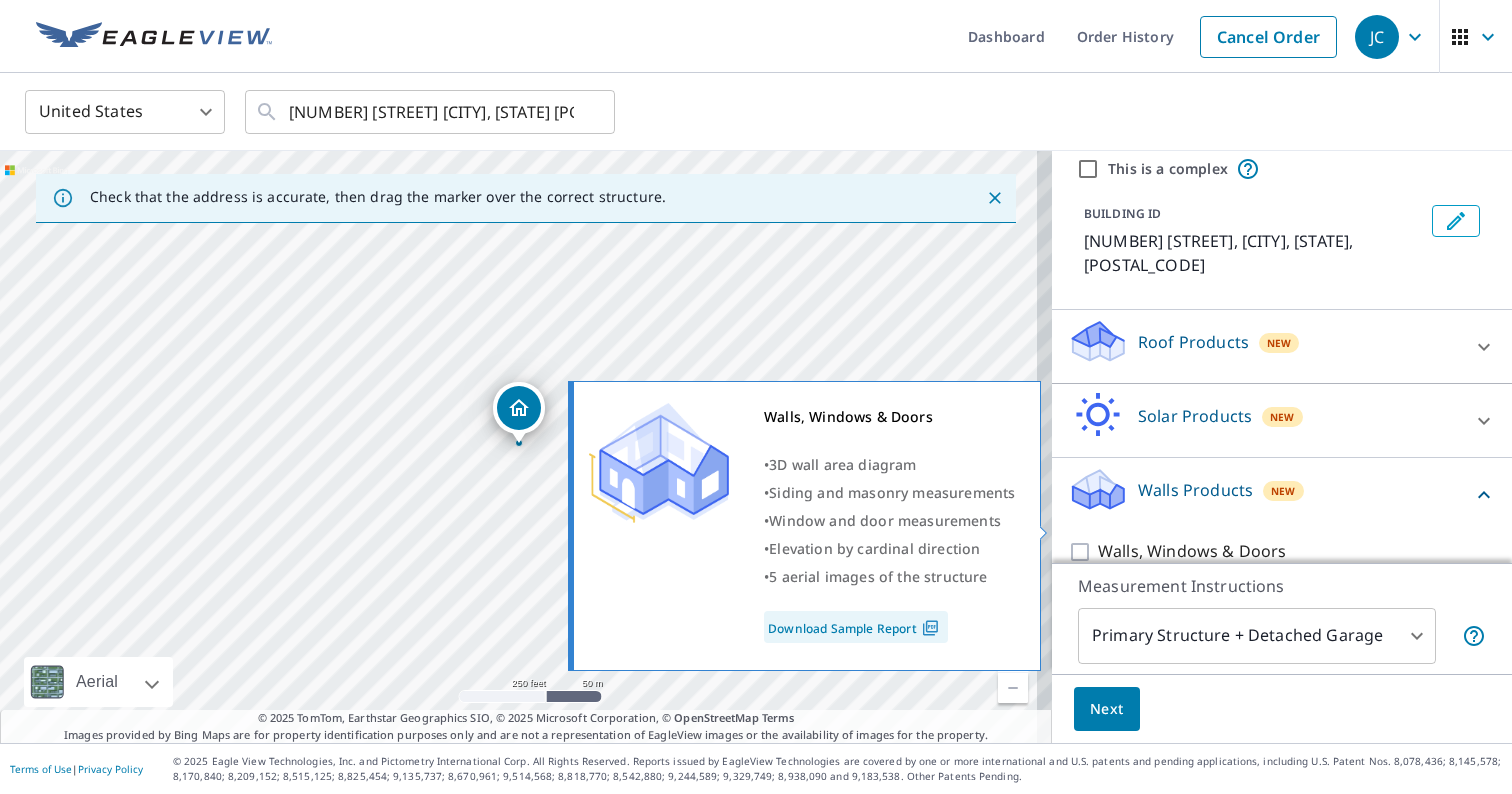 click on "Walls, Windows & Doors" at bounding box center (1083, 552) 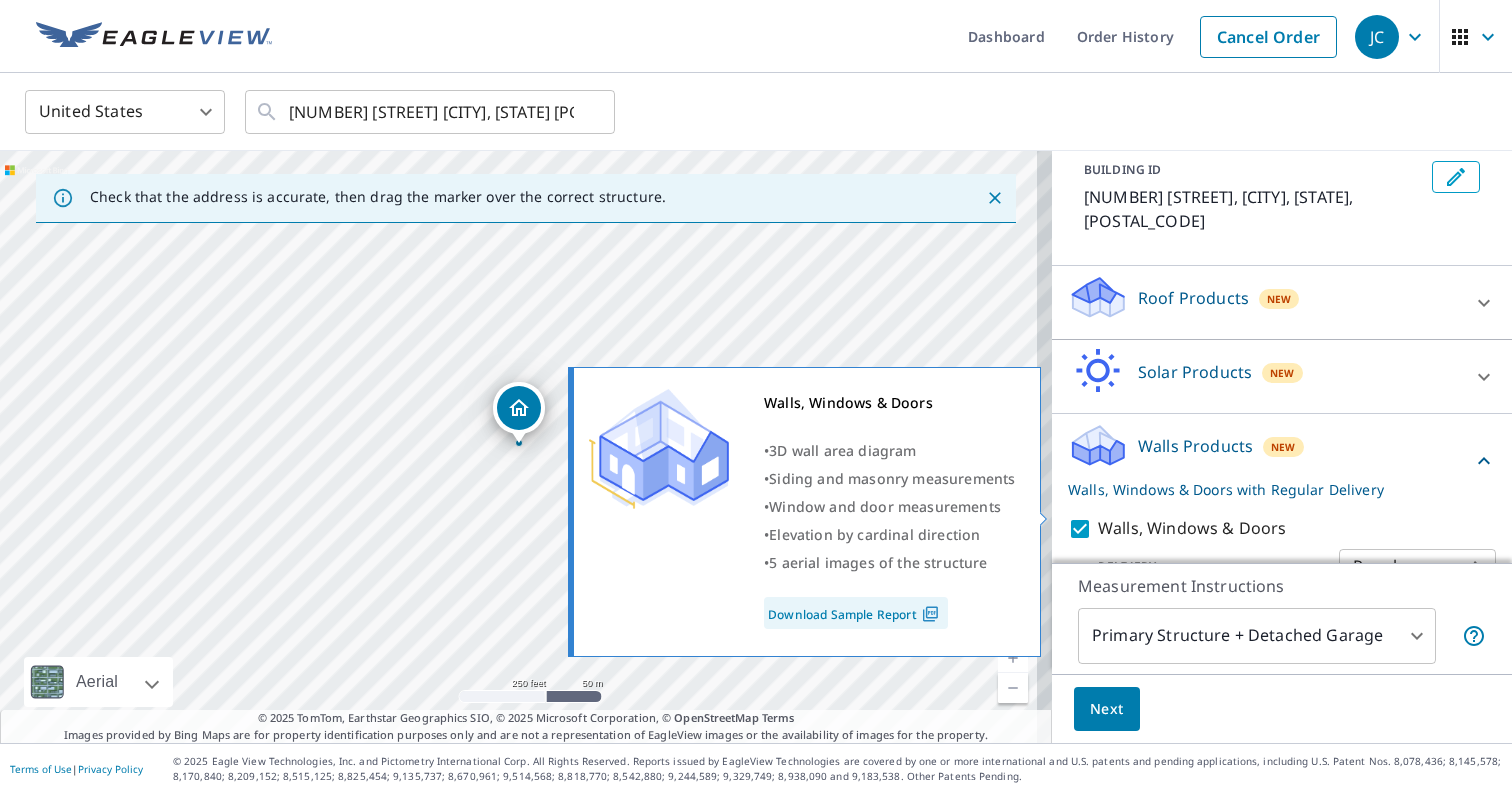 scroll, scrollTop: 137, scrollLeft: 0, axis: vertical 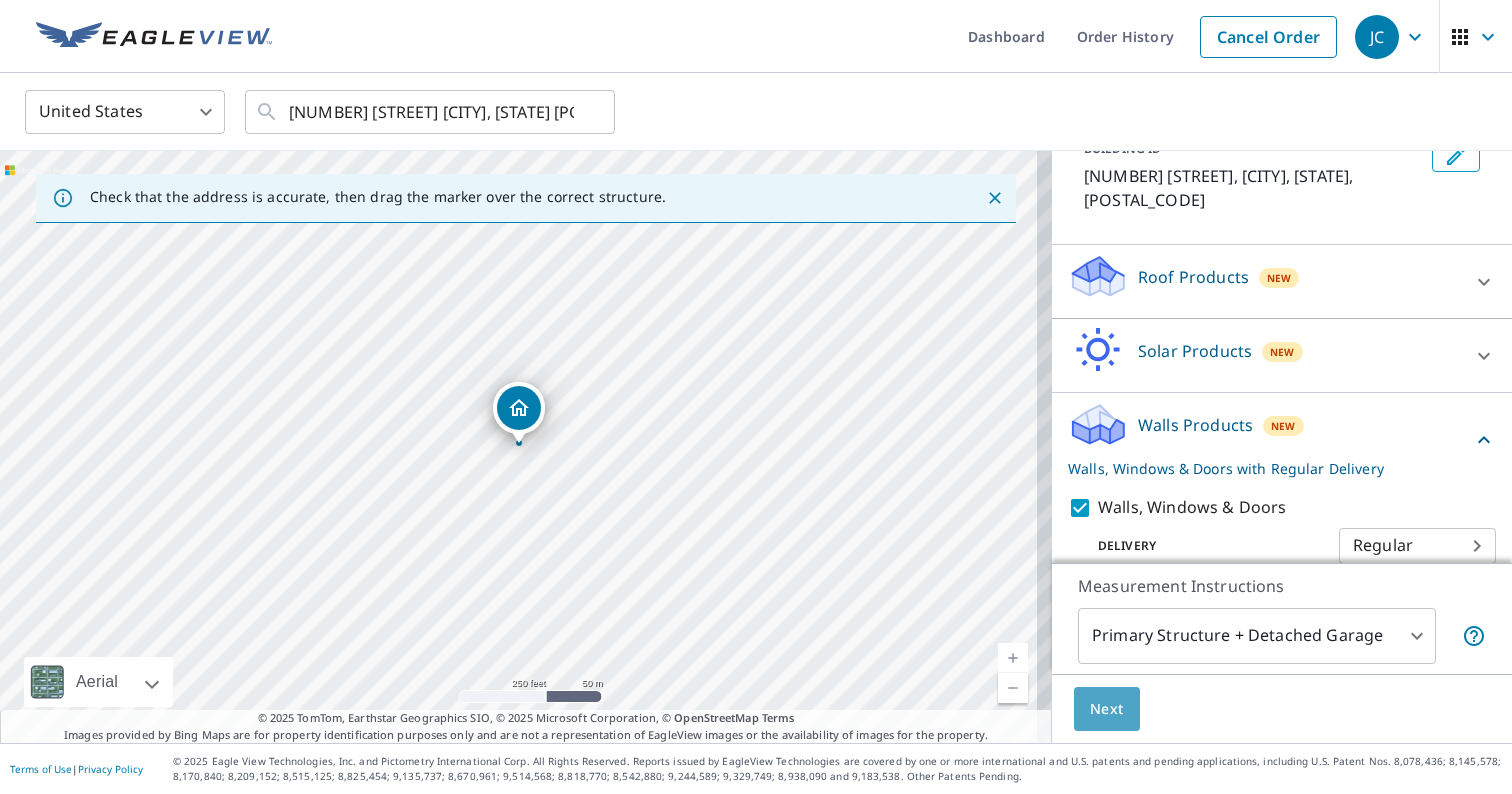 click on "Next" at bounding box center (1107, 709) 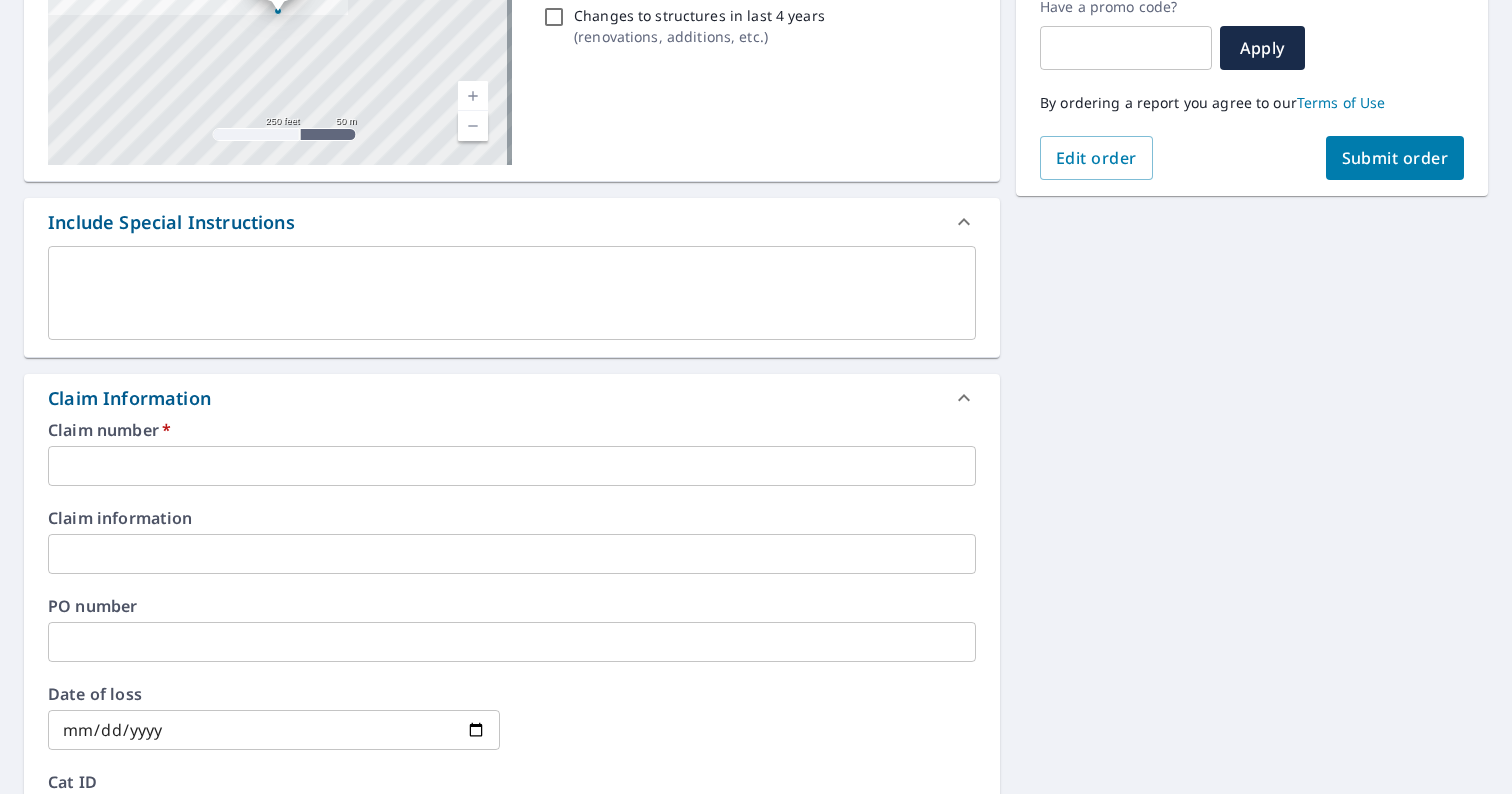 scroll, scrollTop: 400, scrollLeft: 0, axis: vertical 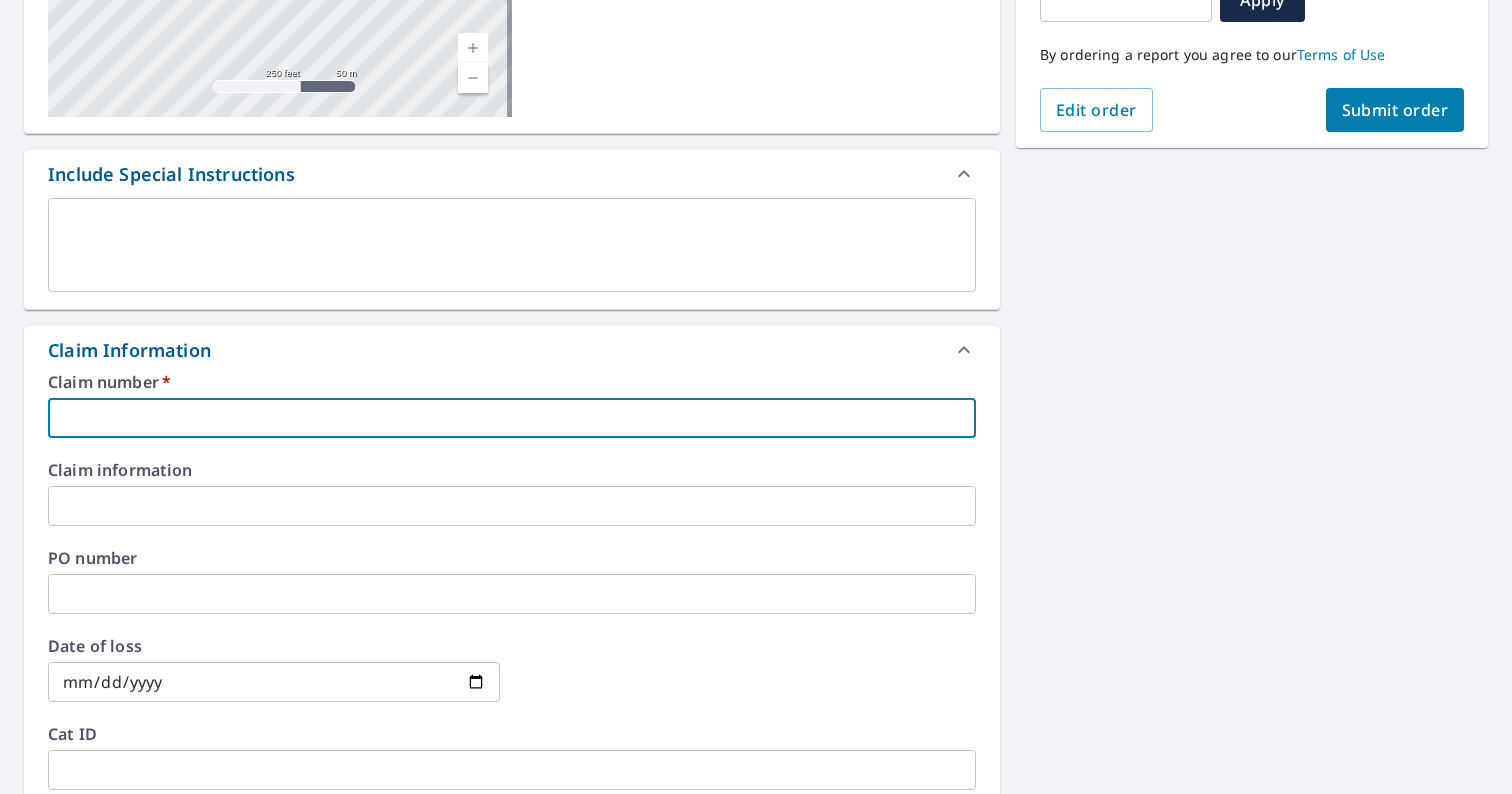 click at bounding box center (512, 418) 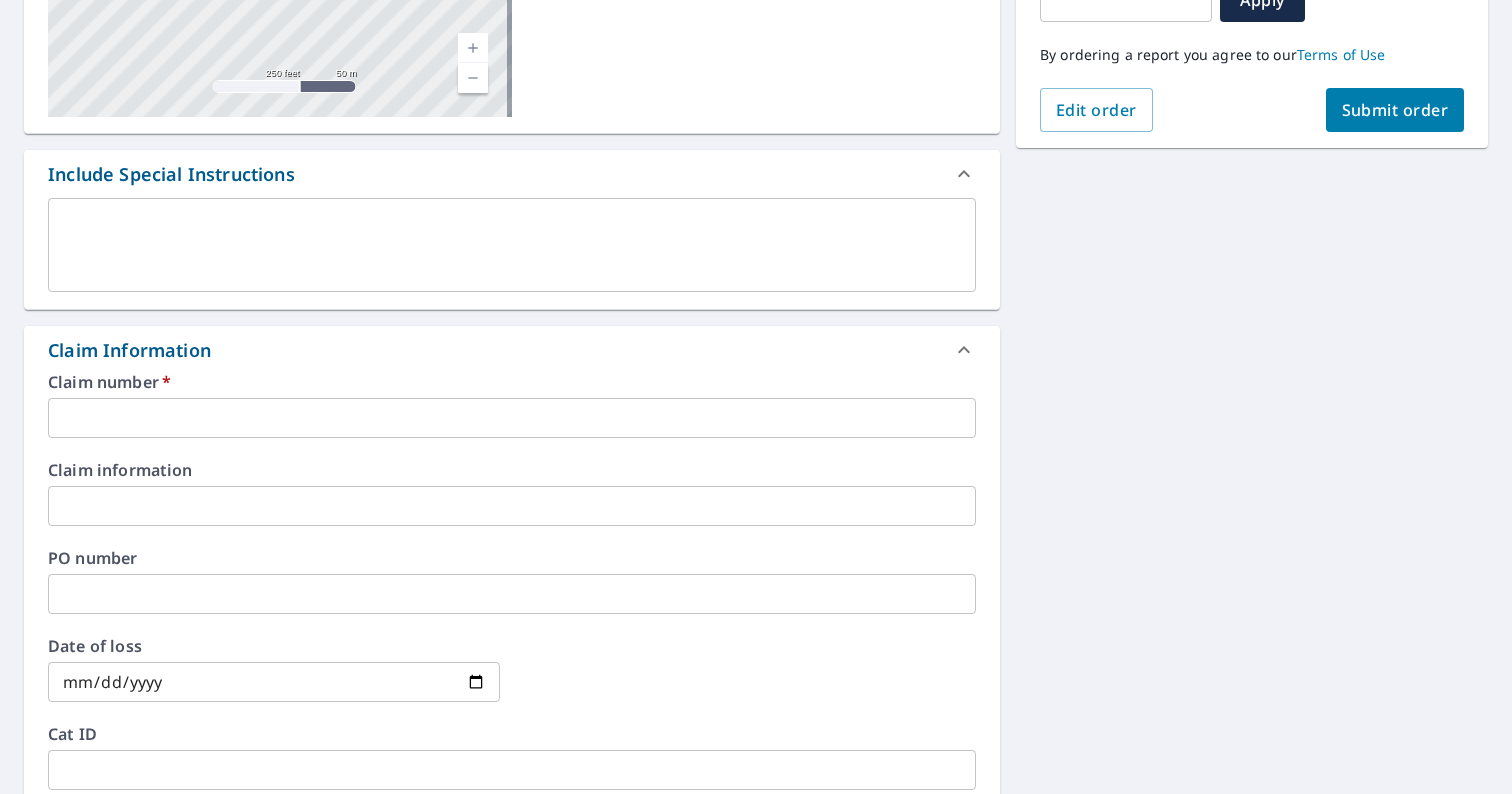 click at bounding box center (512, 418) 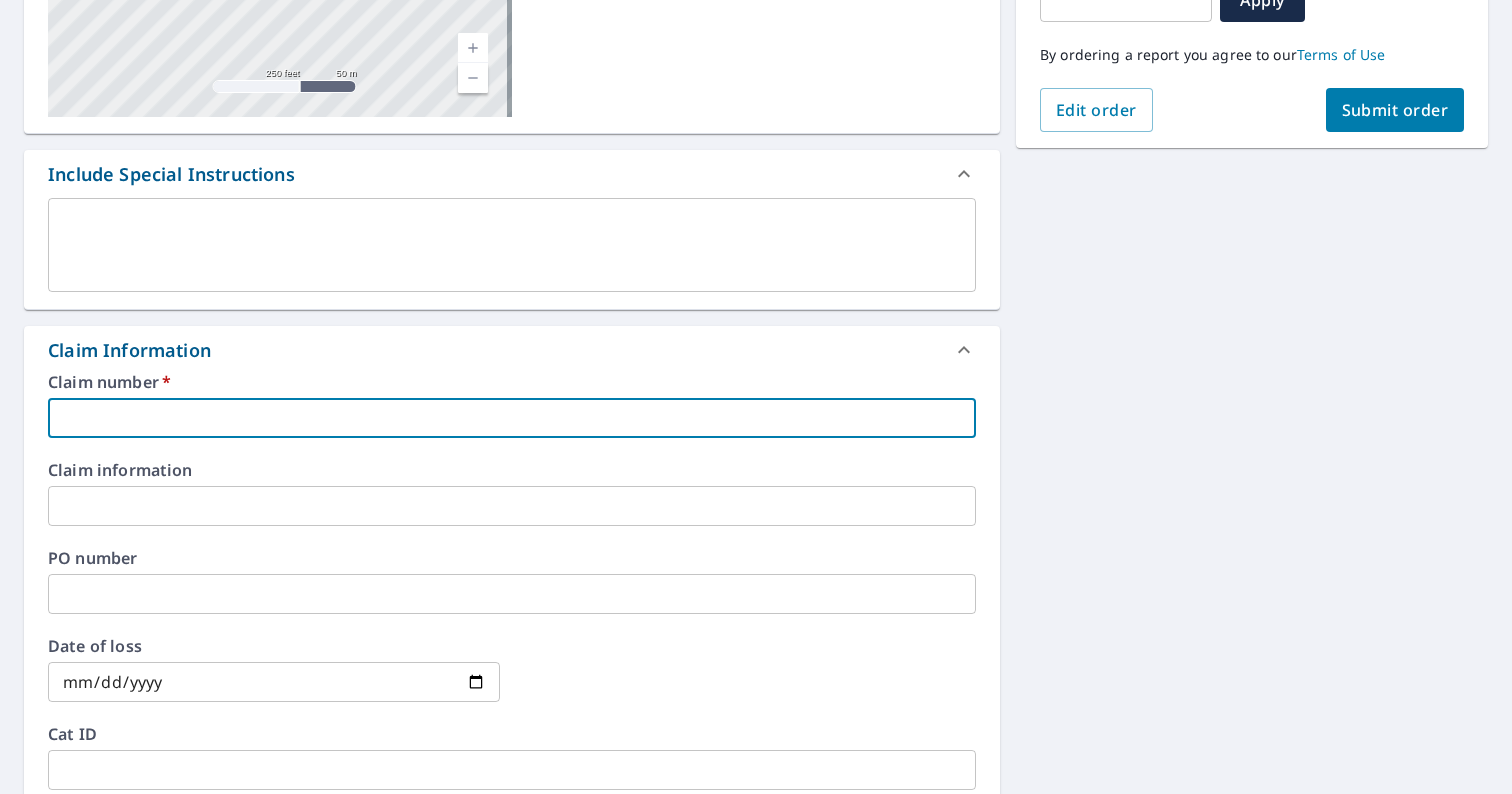 paste on "0800774358" 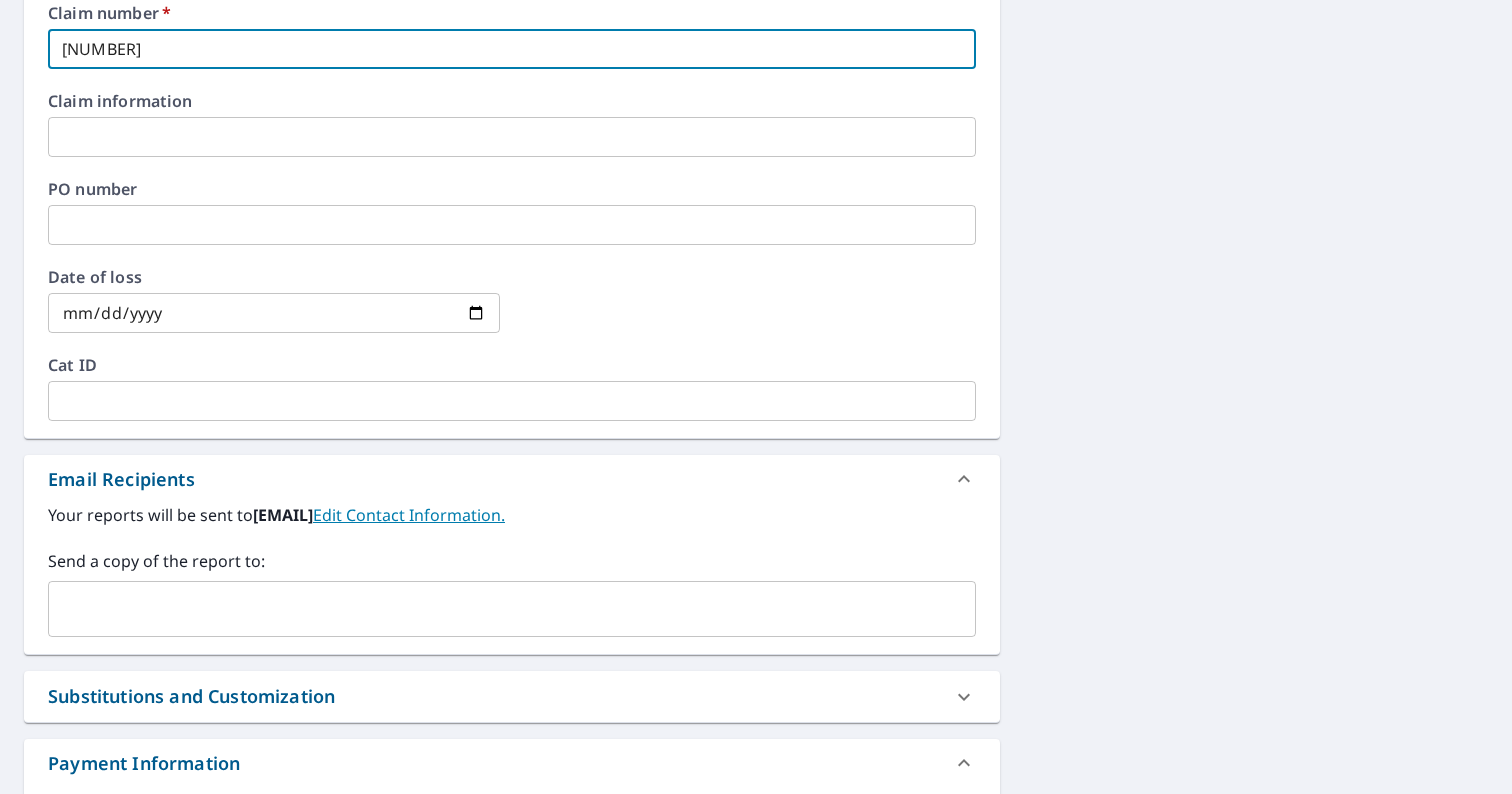 scroll, scrollTop: 800, scrollLeft: 0, axis: vertical 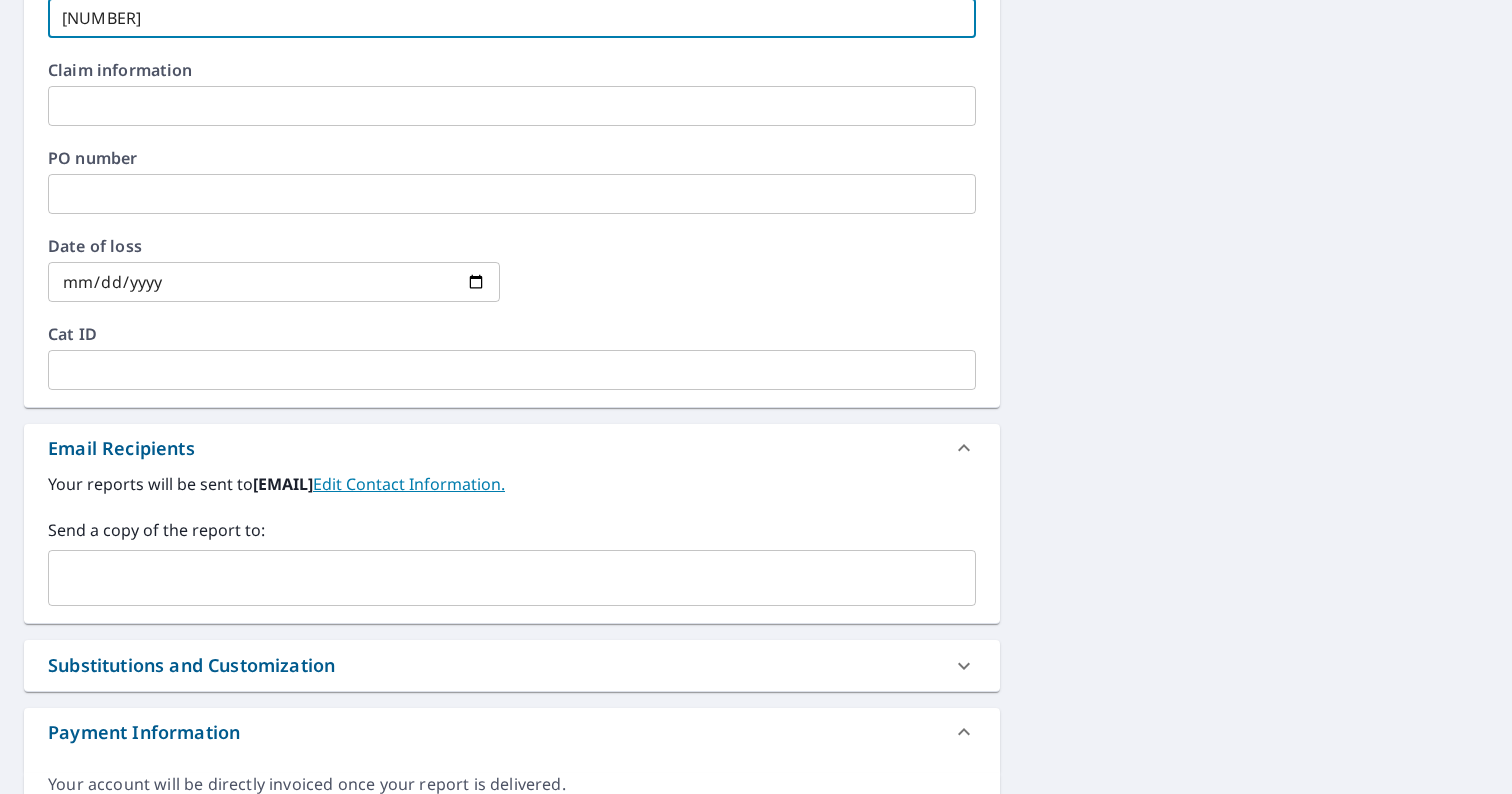type on "0800774358" 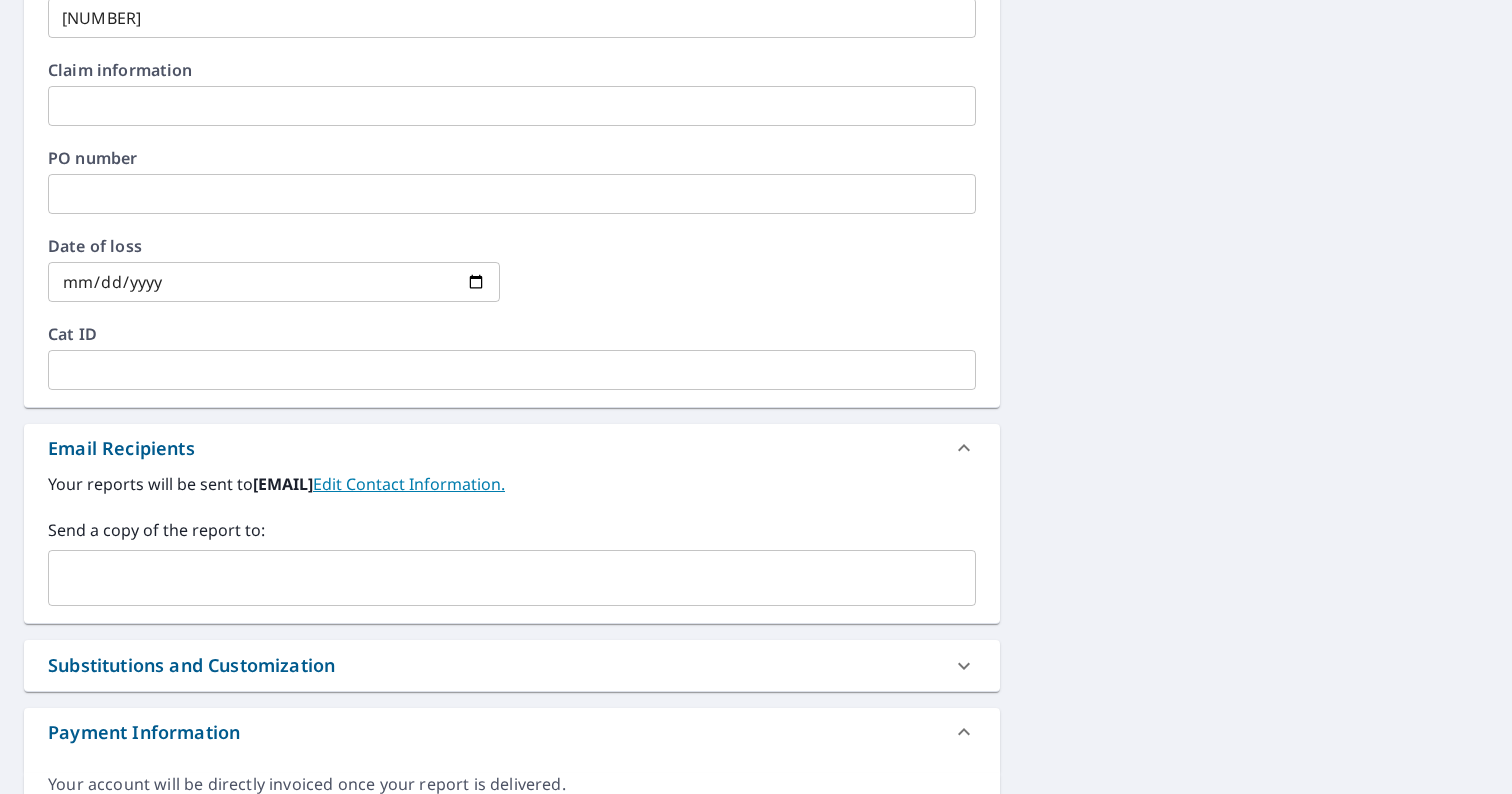 click at bounding box center [274, 282] 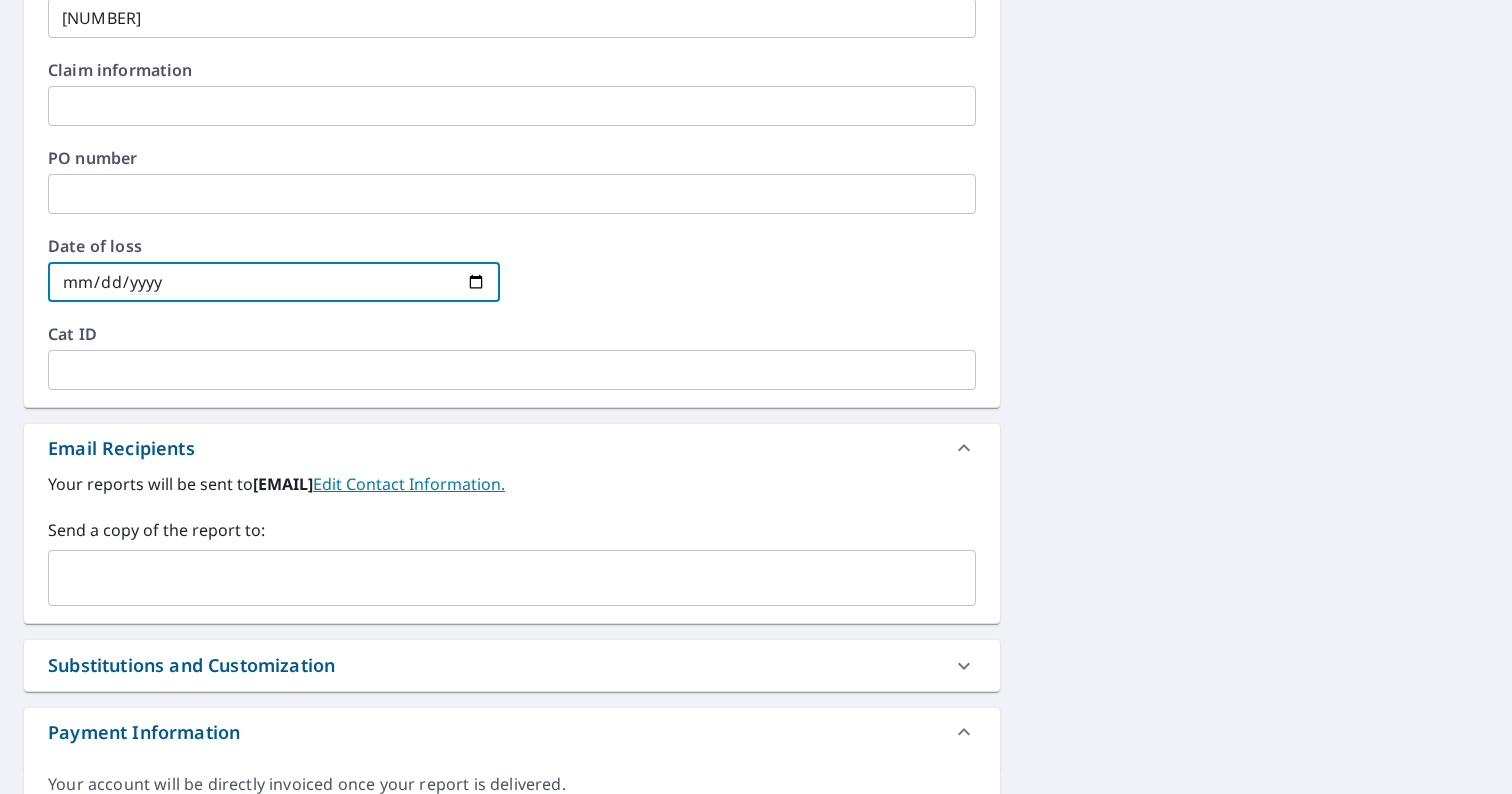 click at bounding box center [274, 282] 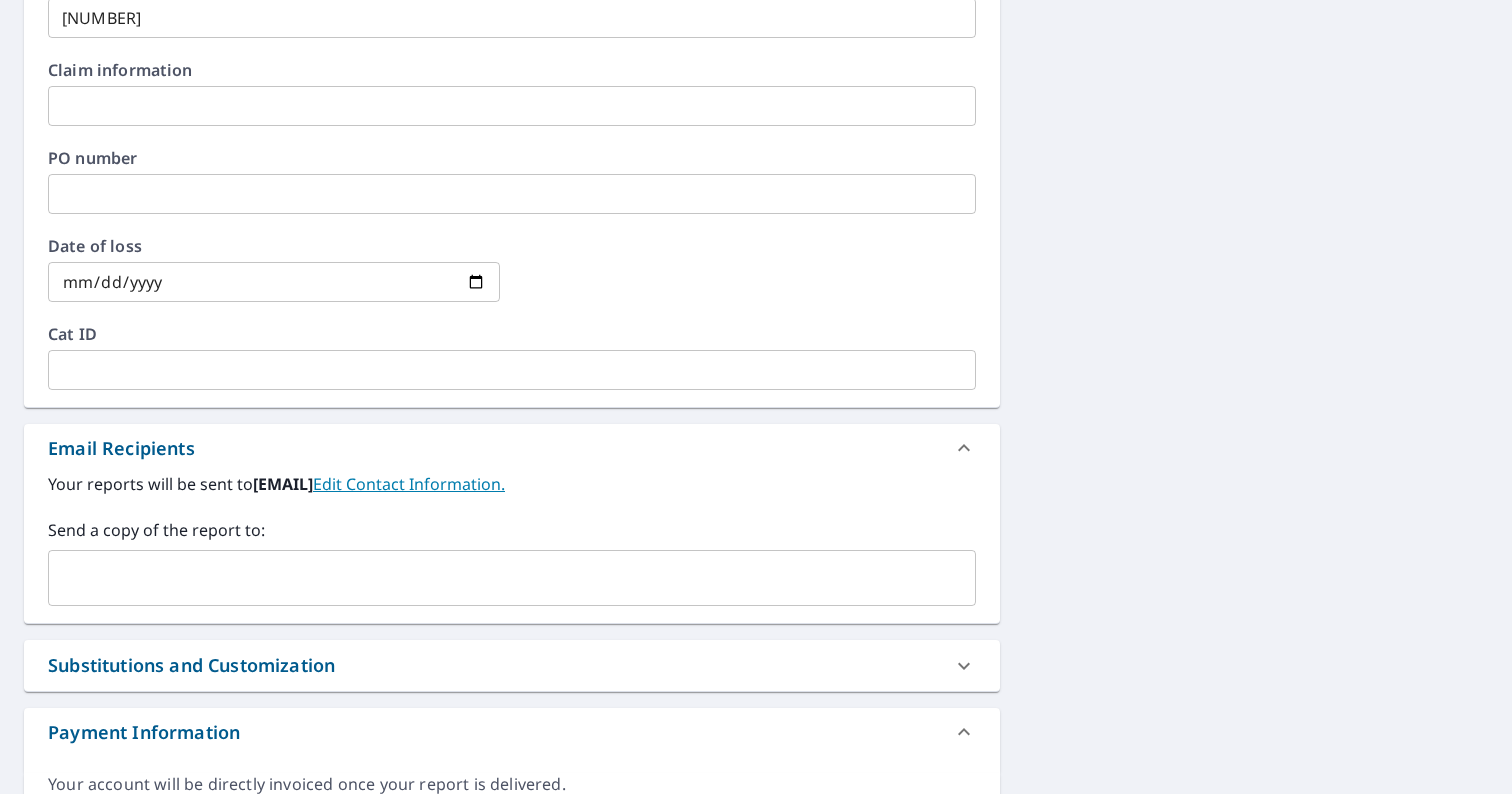 click on "Cat ID" at bounding box center (512, 334) 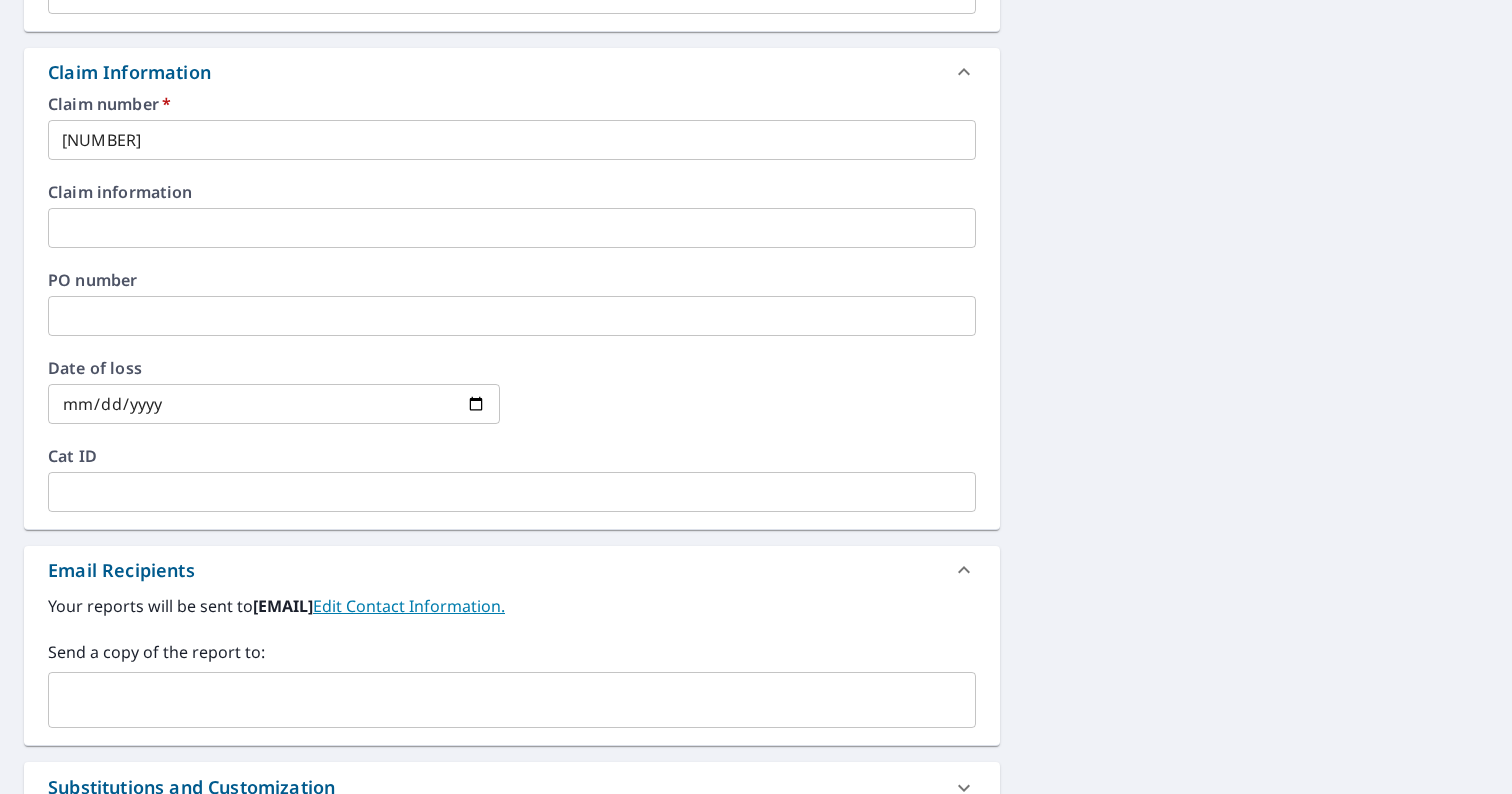 scroll, scrollTop: 600, scrollLeft: 0, axis: vertical 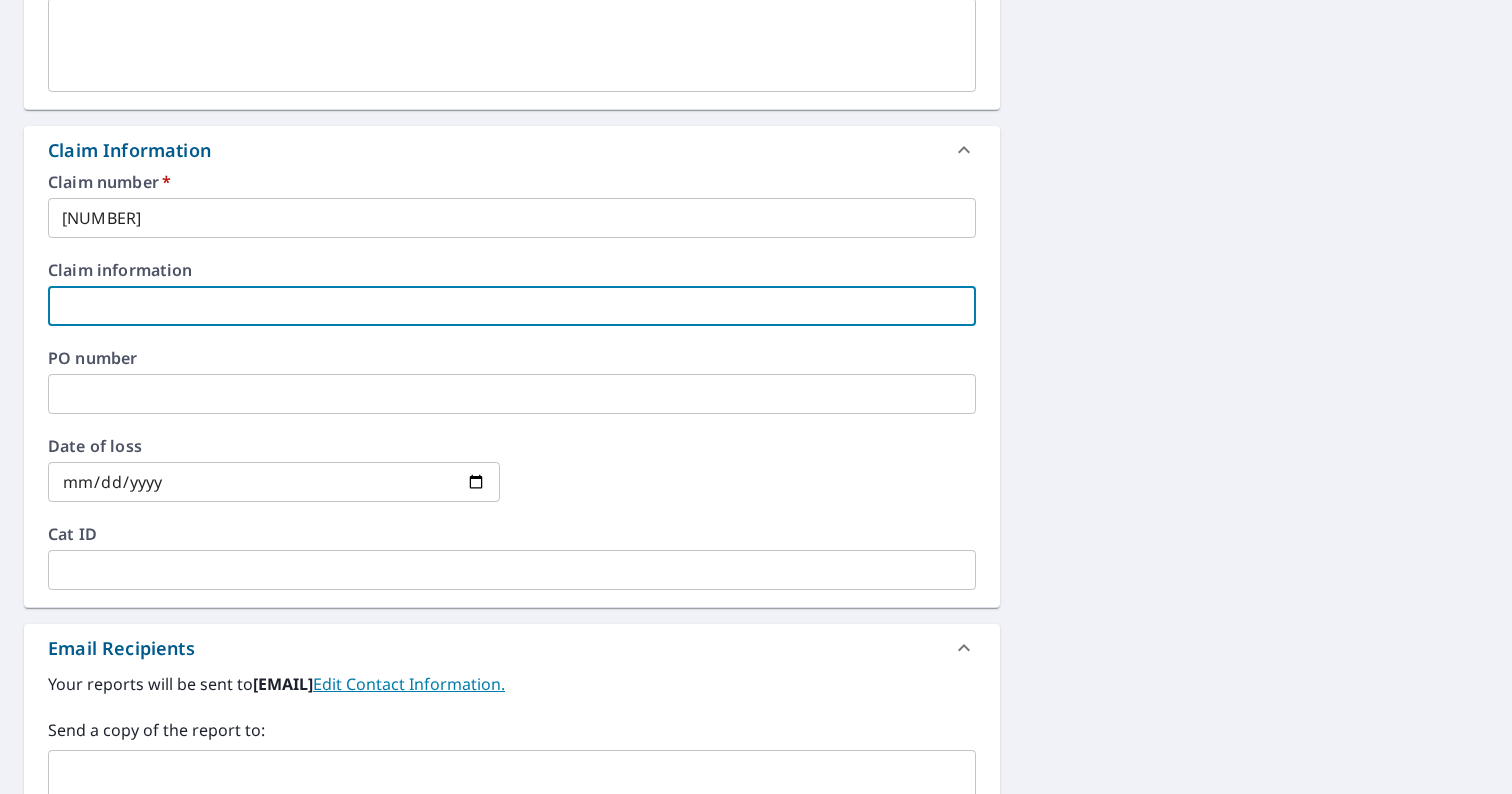 click at bounding box center (512, 306) 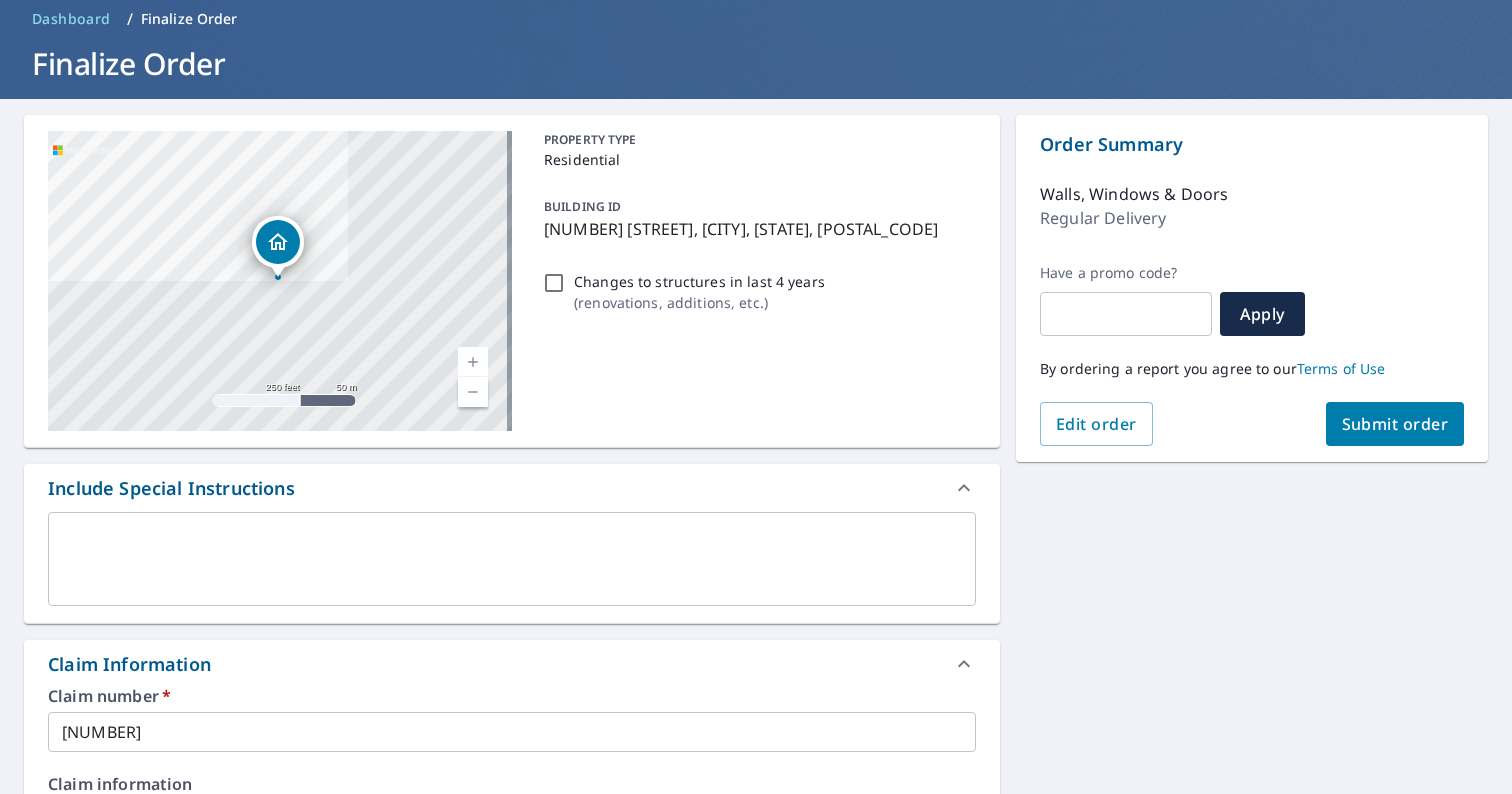 scroll, scrollTop: 84, scrollLeft: 0, axis: vertical 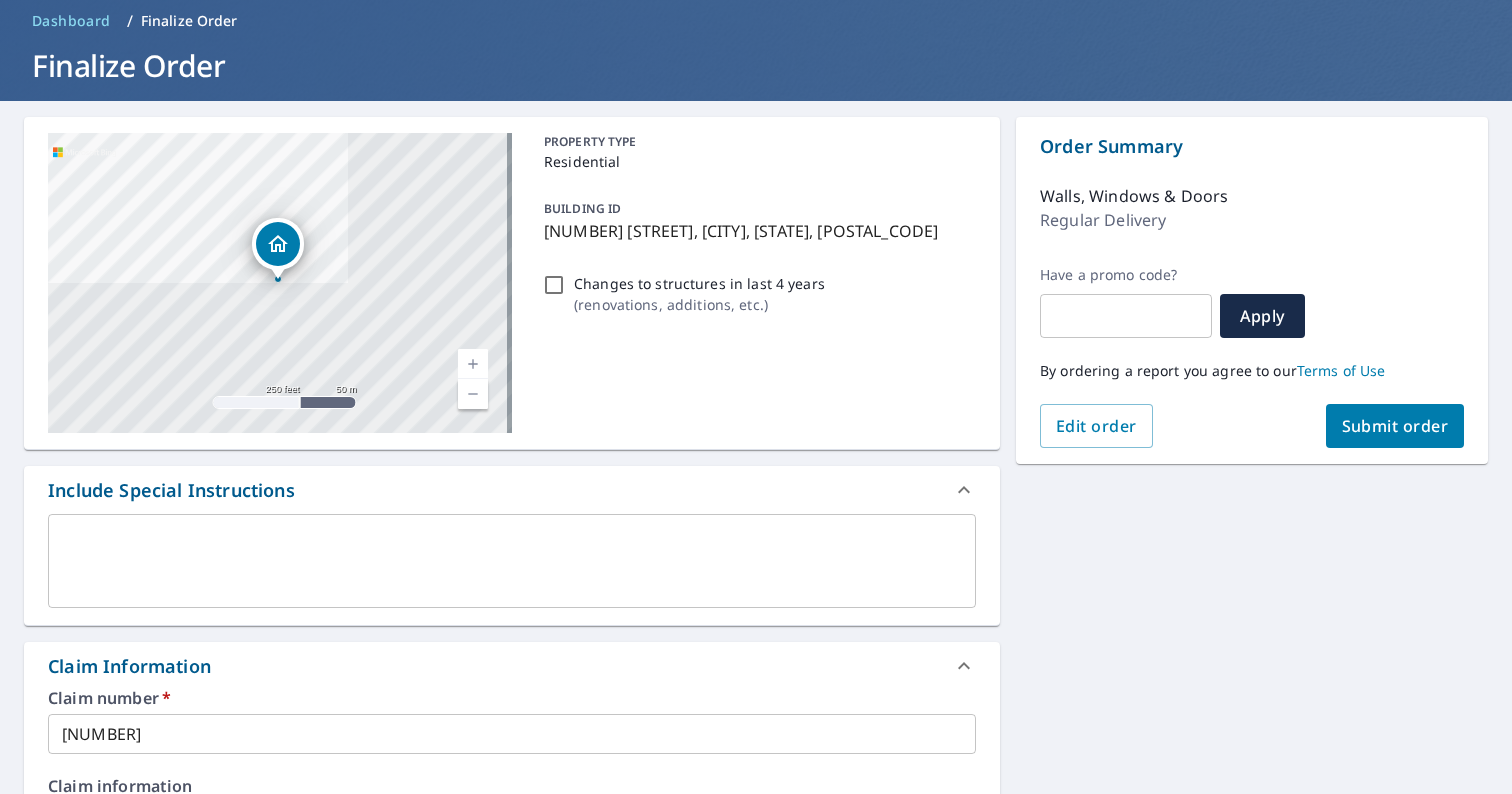 type on "ATTLA DUPREE" 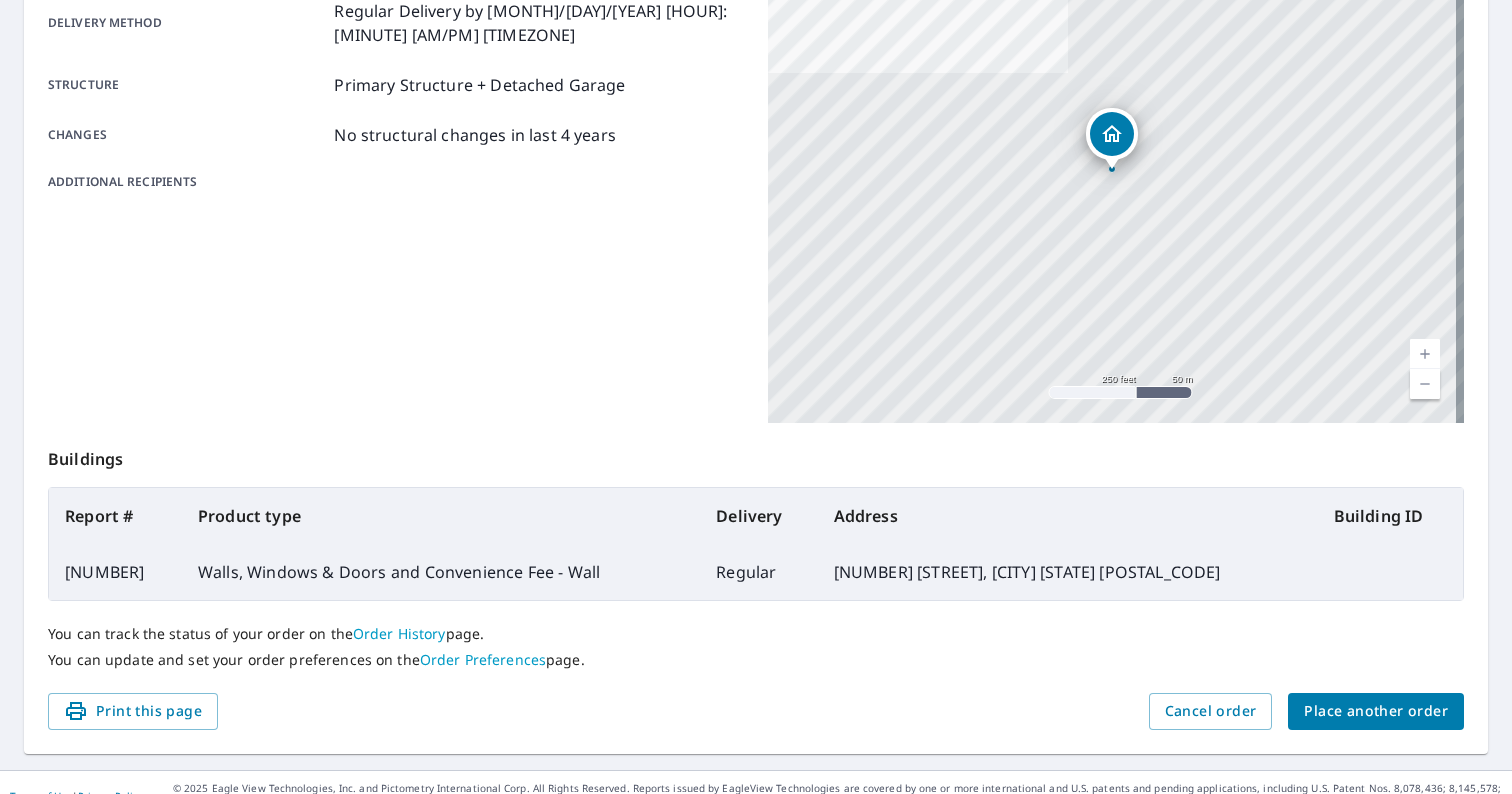 scroll, scrollTop: 382, scrollLeft: 0, axis: vertical 